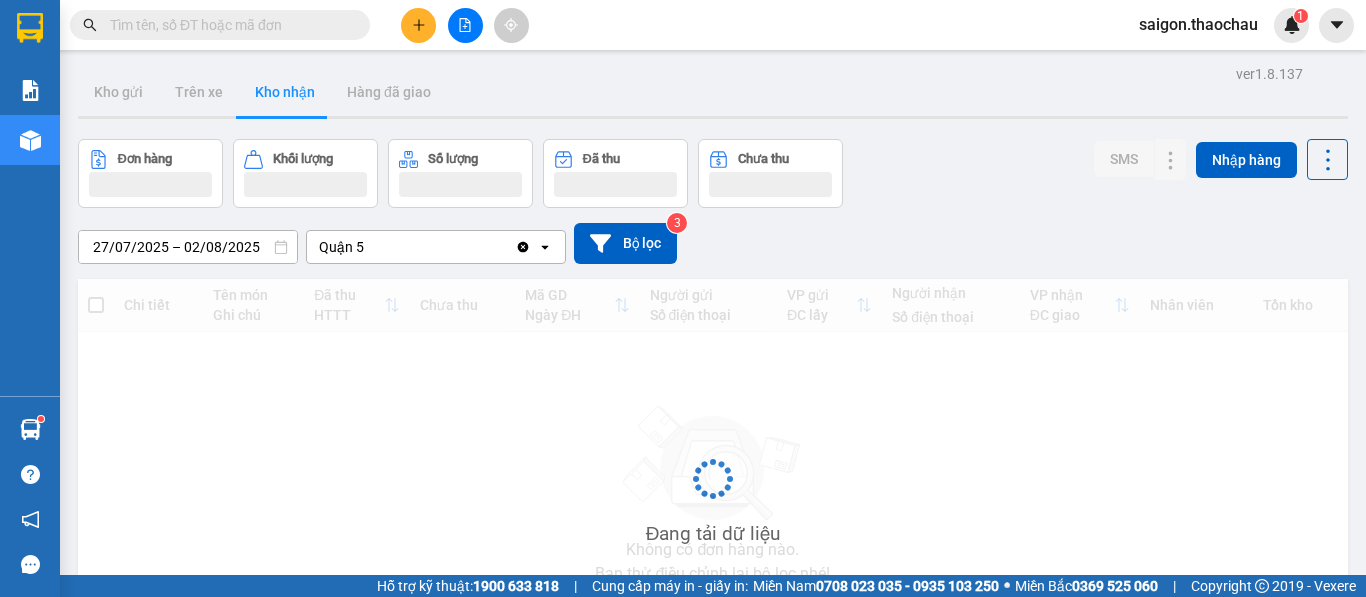 scroll, scrollTop: 0, scrollLeft: 0, axis: both 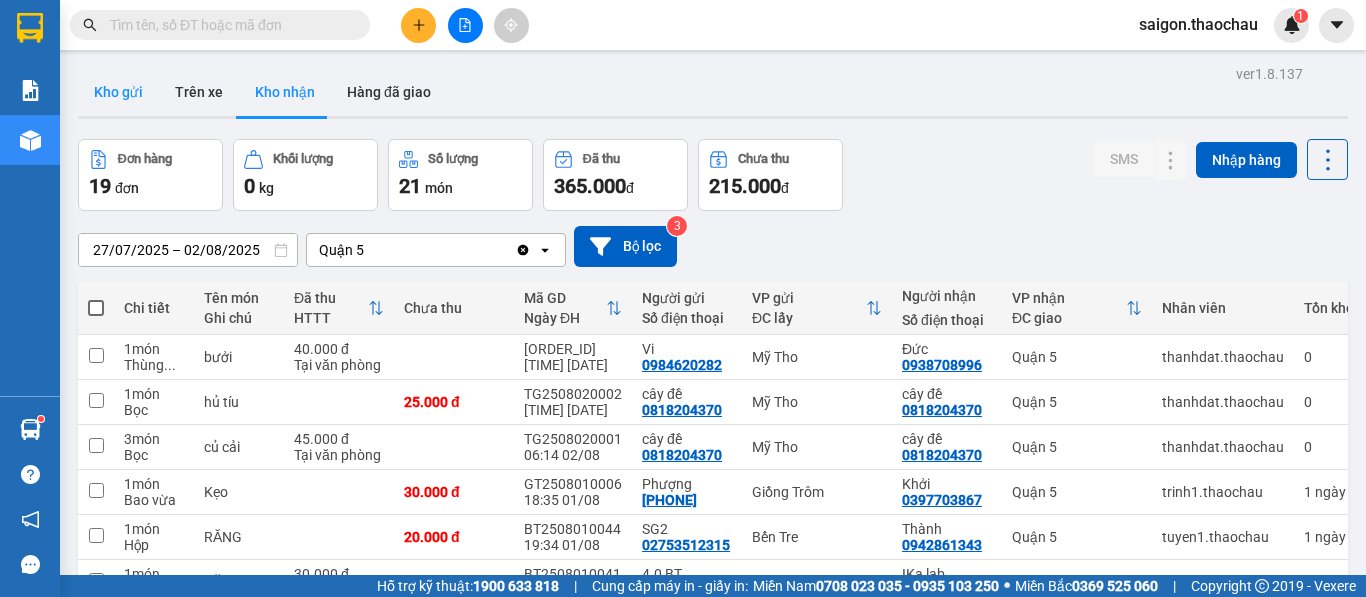 click on "Kho gửi" at bounding box center [118, 92] 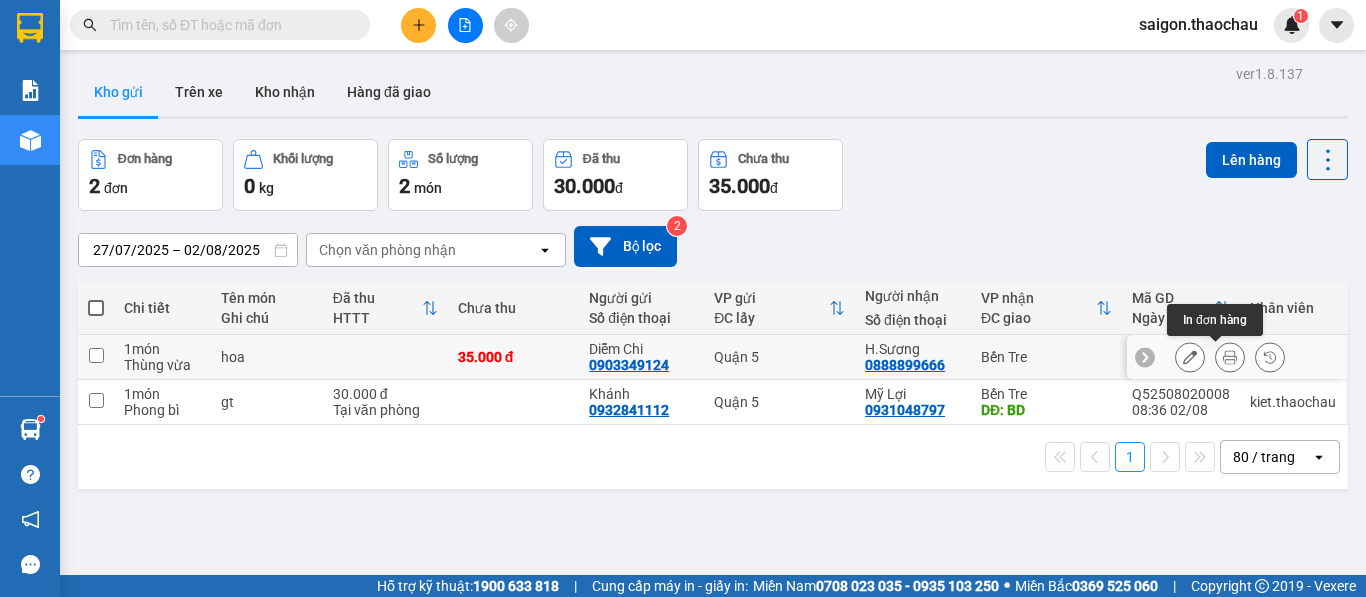 click at bounding box center [1230, 357] 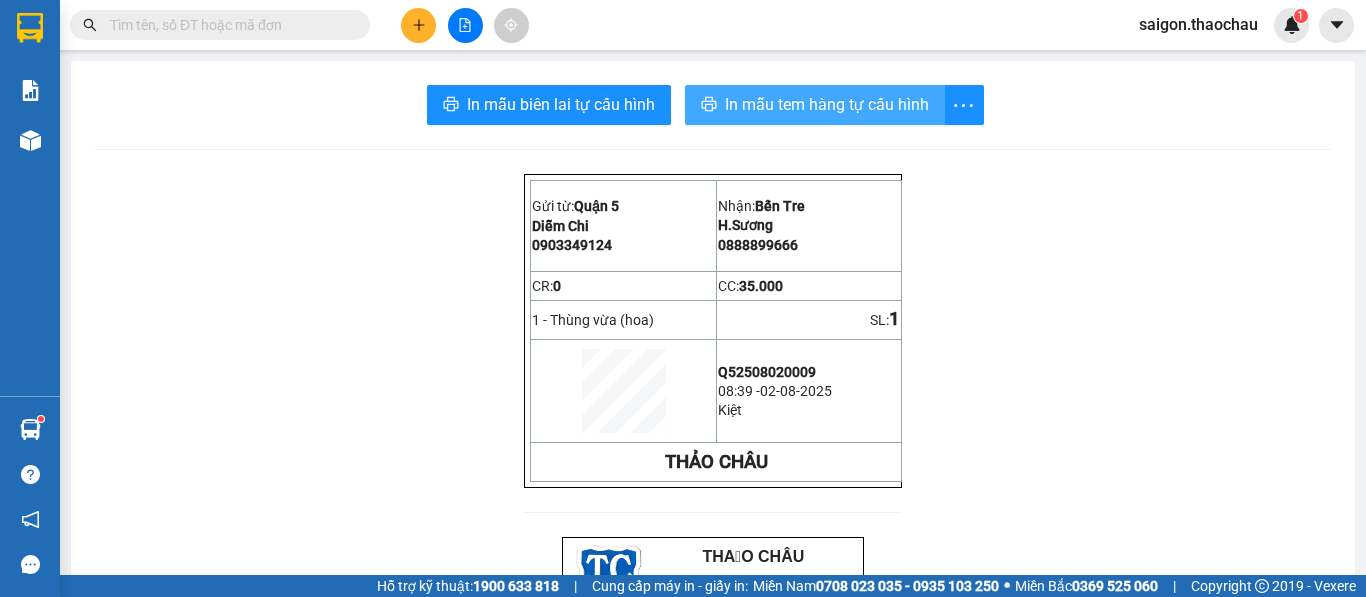 click on "In mẫu tem hàng tự cấu hình" at bounding box center [827, 104] 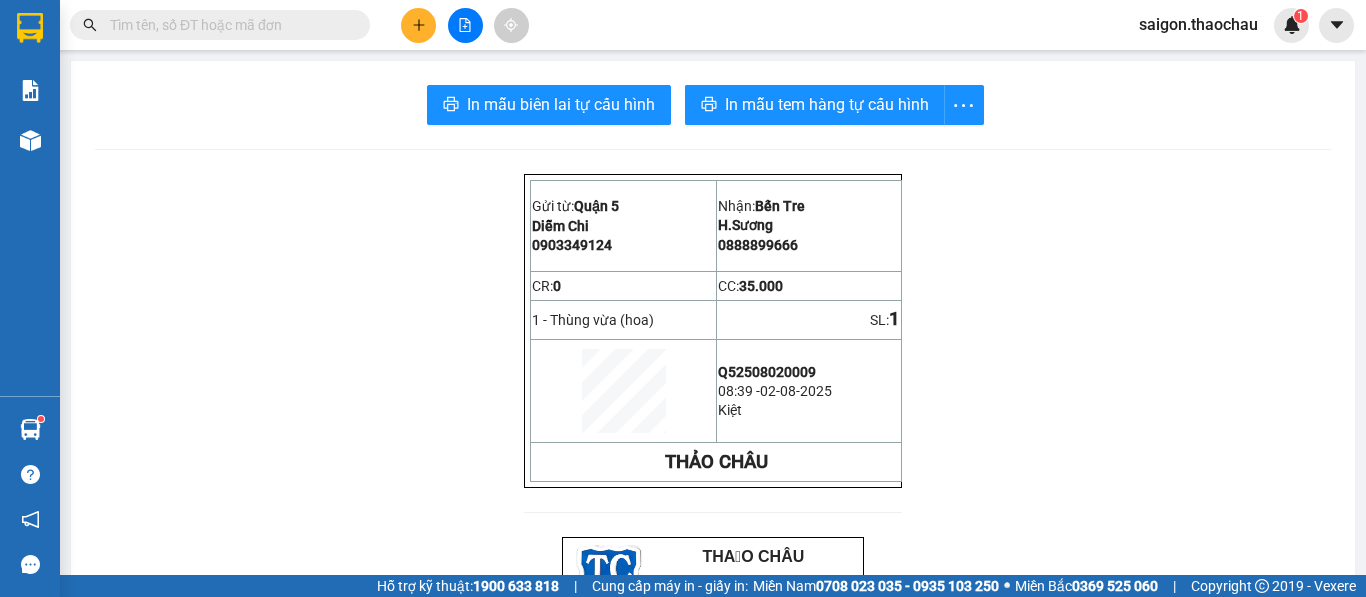 scroll, scrollTop: 0, scrollLeft: 0, axis: both 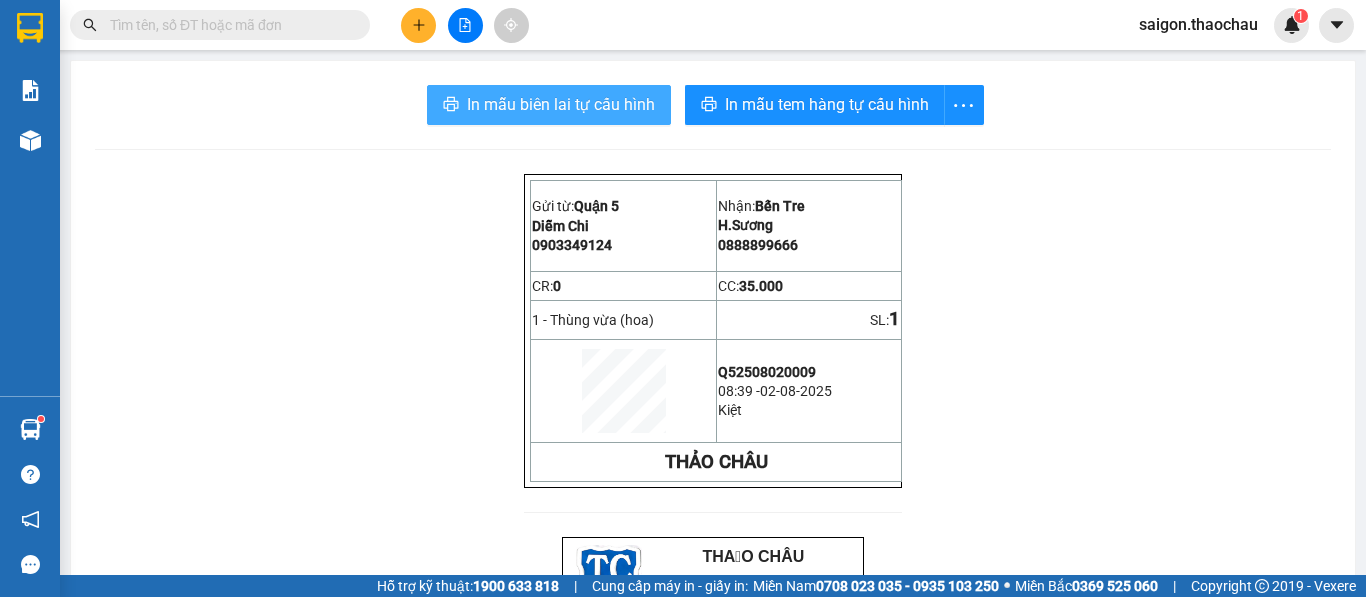 click on "In mẫu biên lai tự cấu hình" at bounding box center (561, 104) 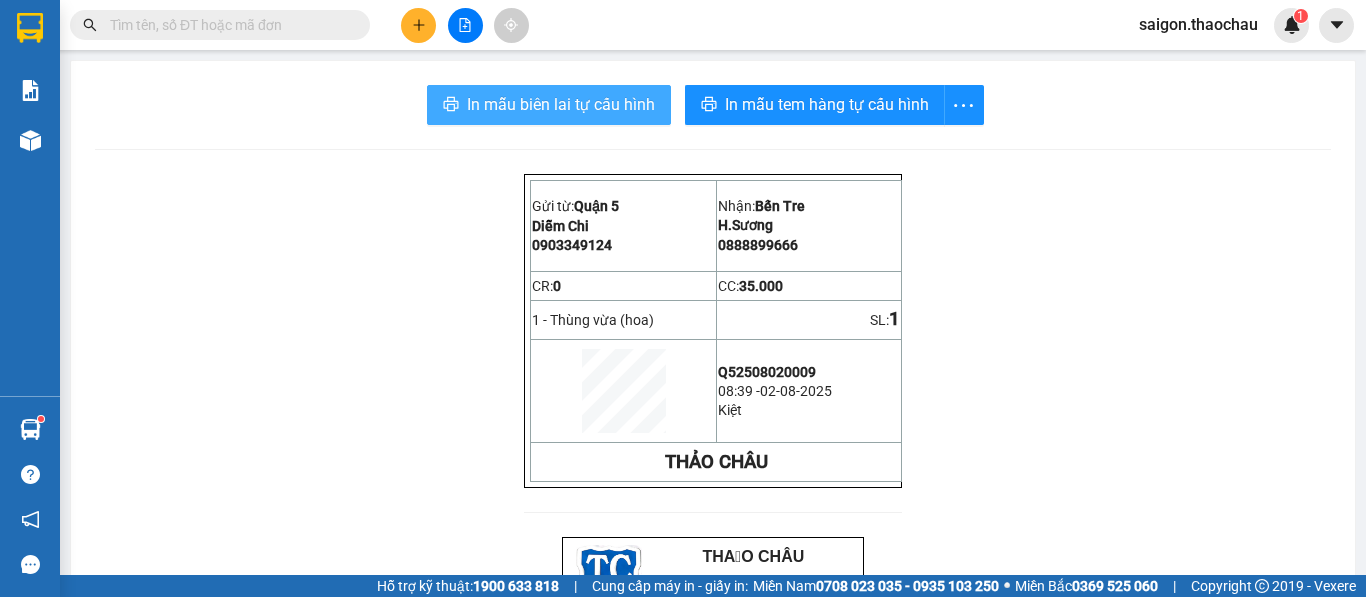scroll, scrollTop: 0, scrollLeft: 0, axis: both 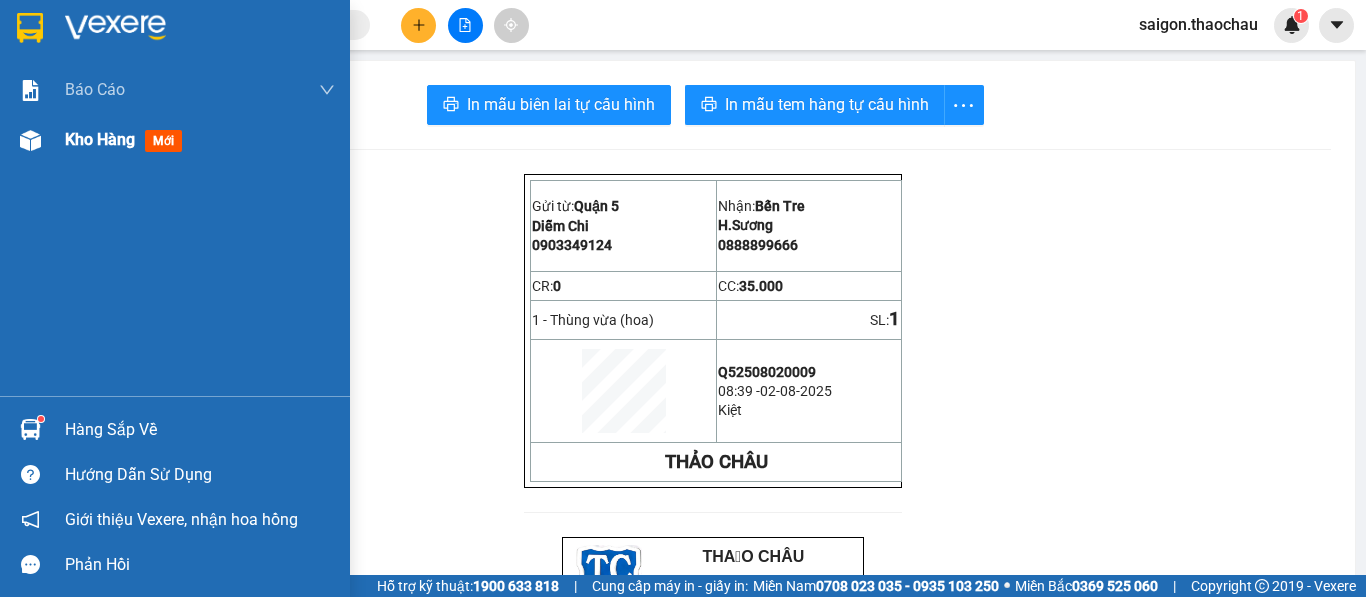 click on "Kho hàng mới" at bounding box center (175, 140) 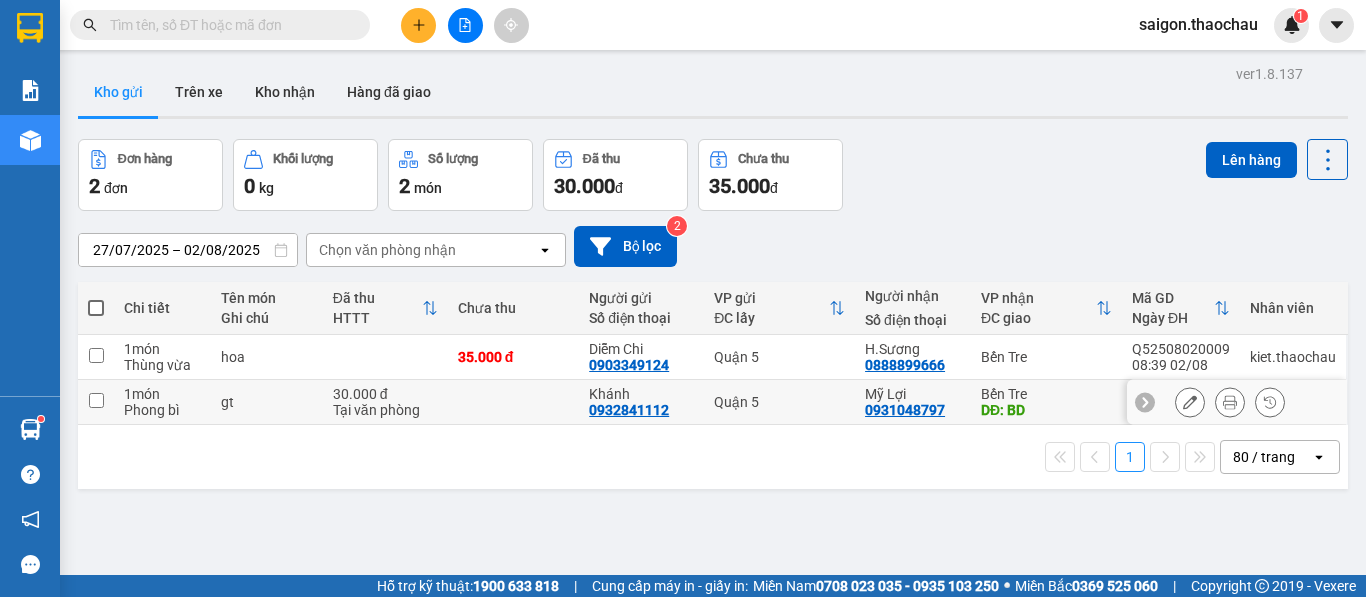click at bounding box center [1230, 402] 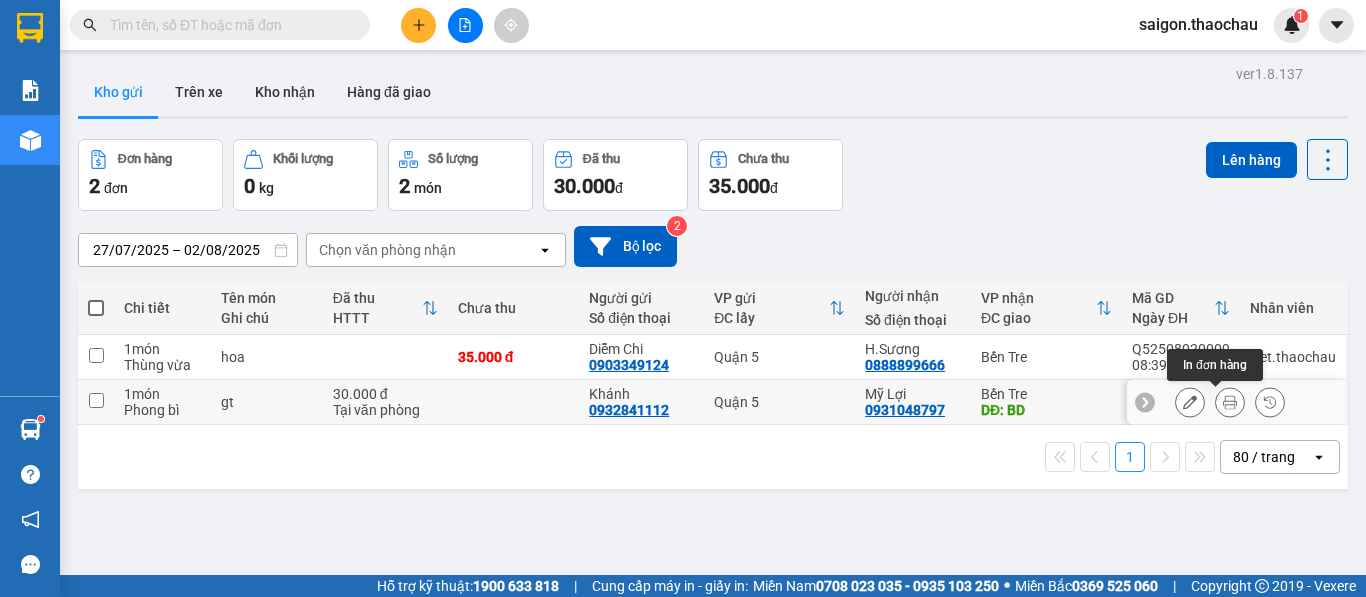 click at bounding box center [1230, 402] 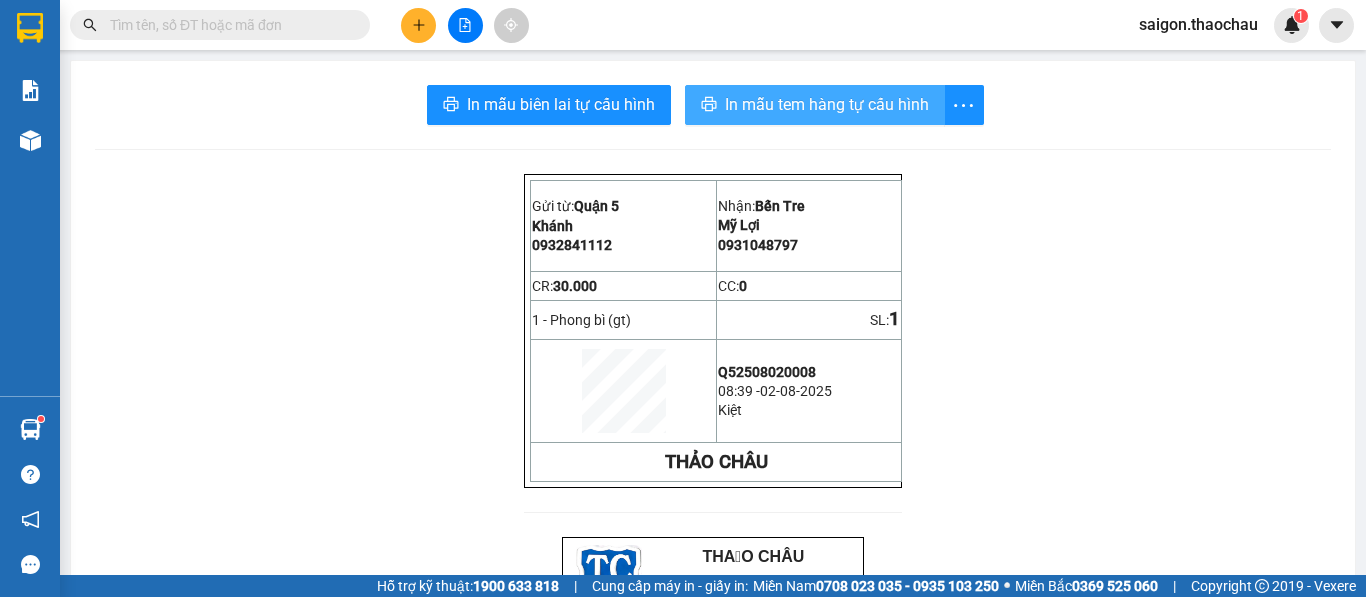 click on "In mẫu tem hàng tự cấu hình" at bounding box center (827, 104) 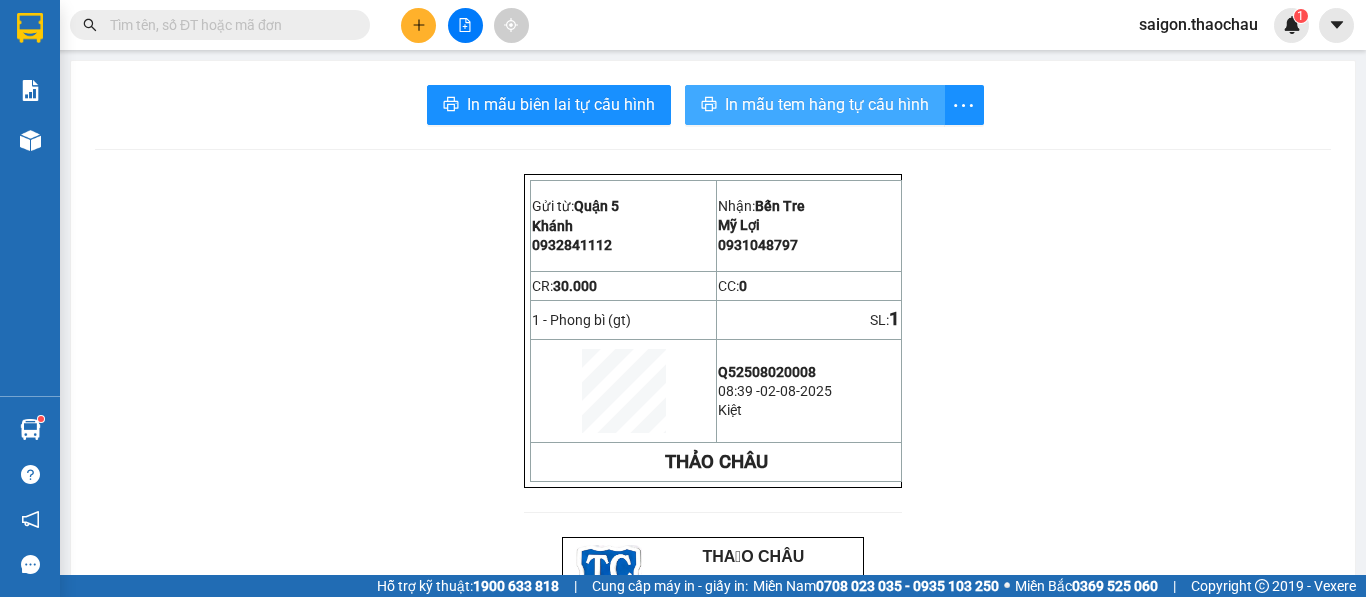 scroll, scrollTop: 0, scrollLeft: 0, axis: both 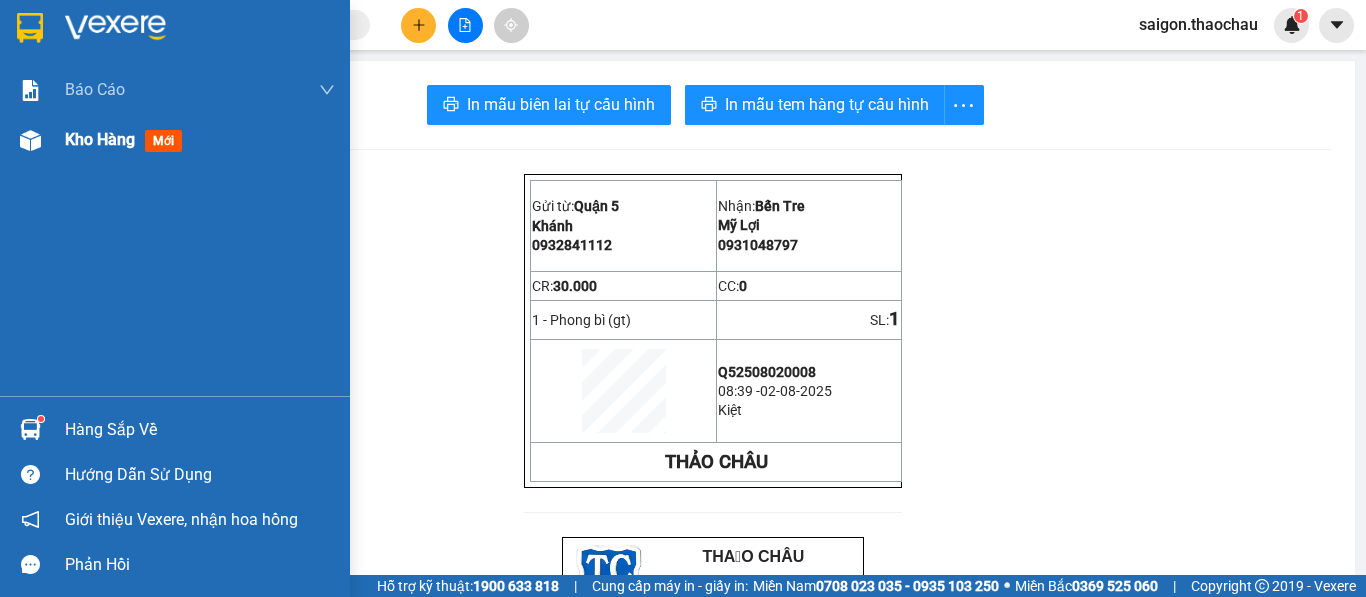 click on "Kho hàng" at bounding box center (100, 139) 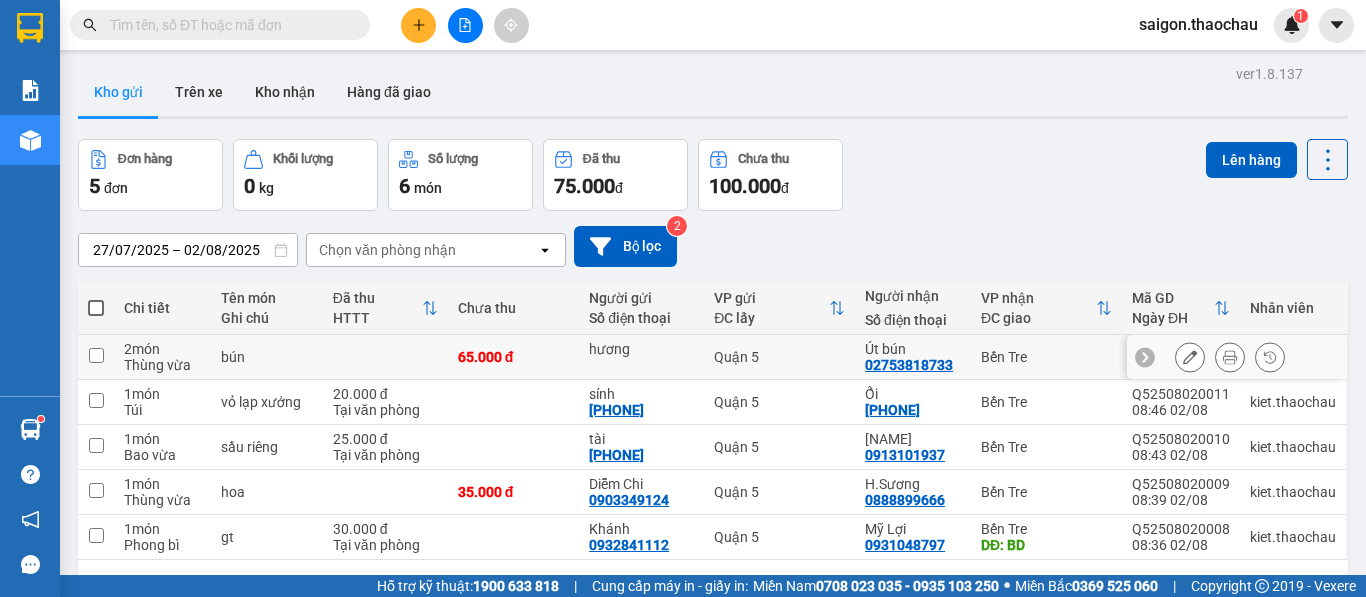 click 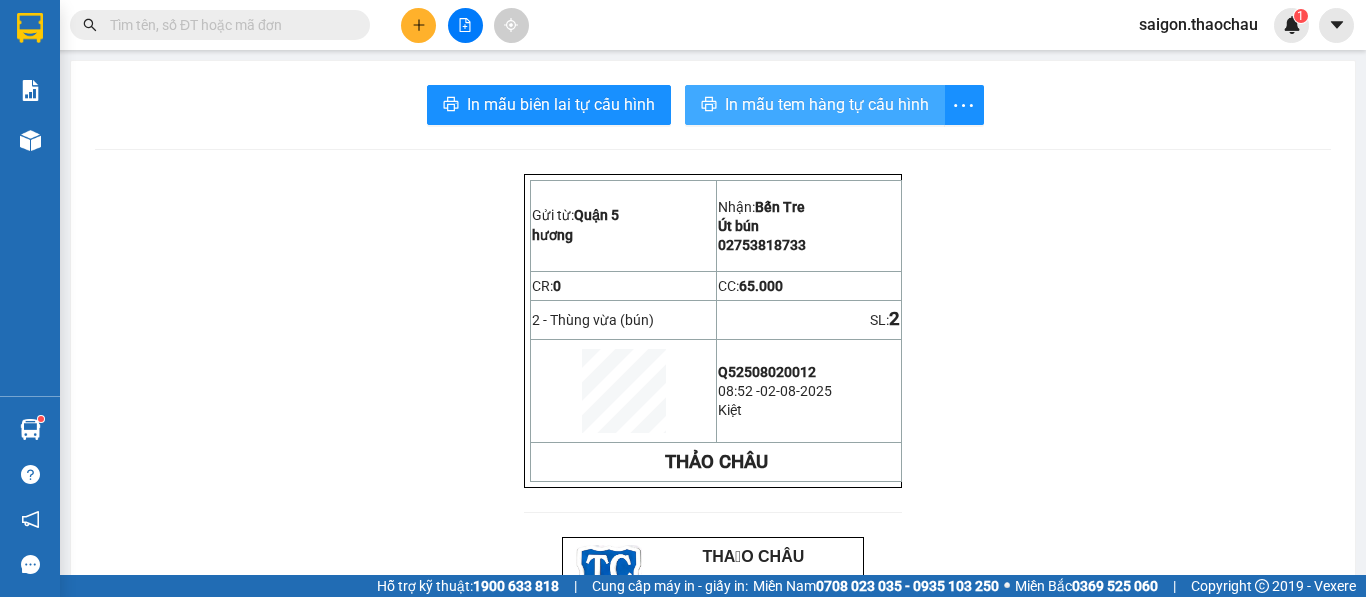 click on "In mẫu tem hàng tự cấu hình" at bounding box center (827, 104) 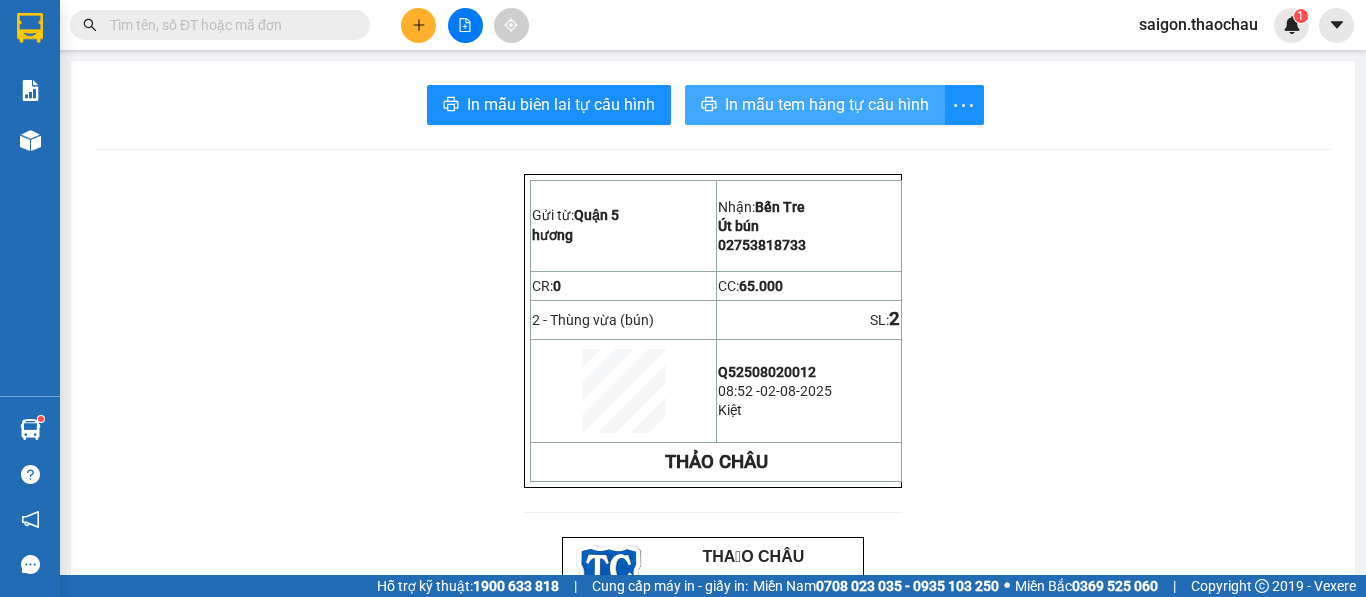 scroll, scrollTop: 0, scrollLeft: 0, axis: both 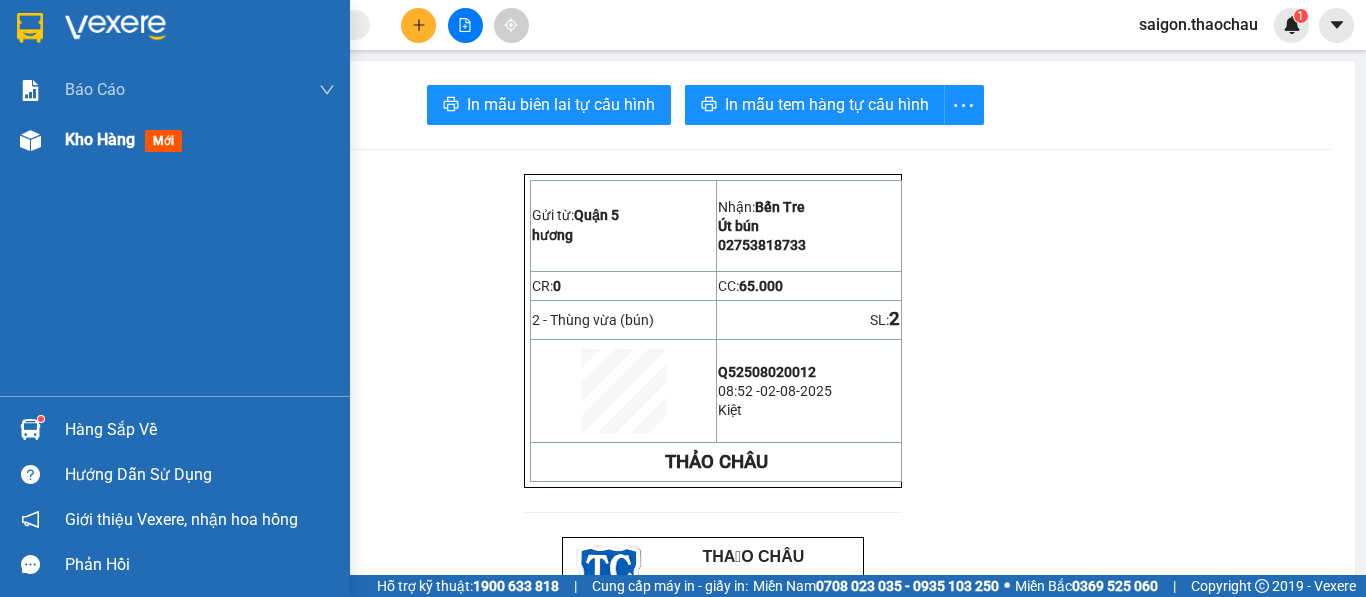 click on "Kho hàng mới" at bounding box center [200, 140] 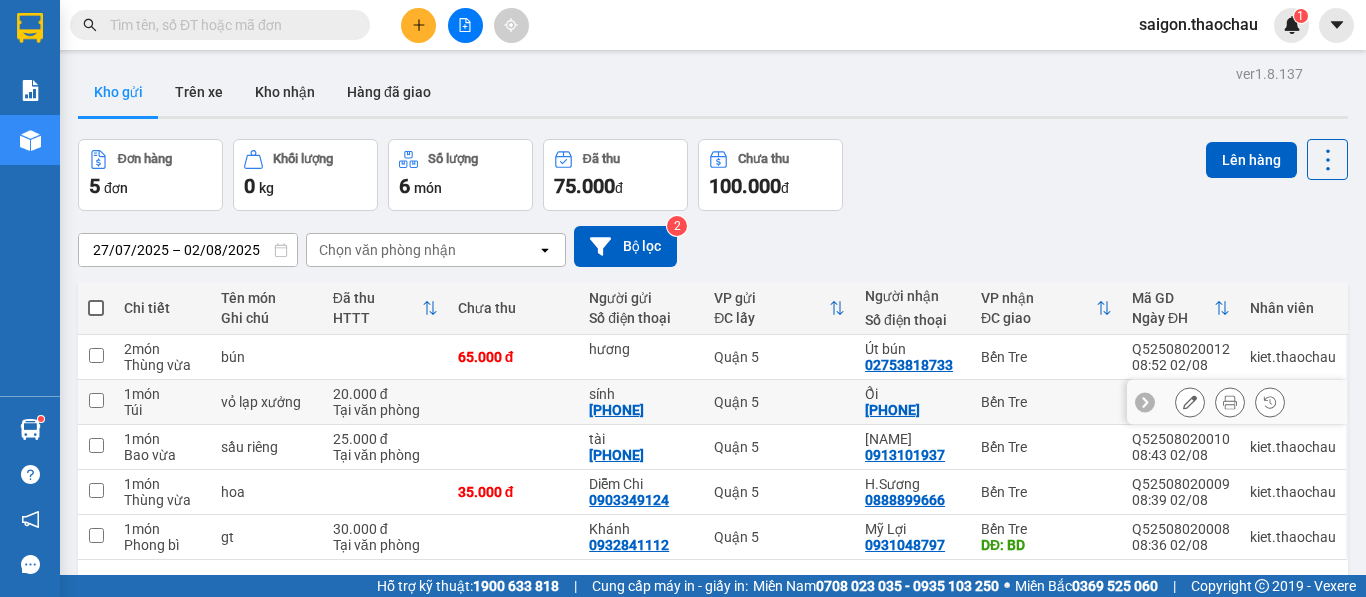 click at bounding box center (1230, 402) 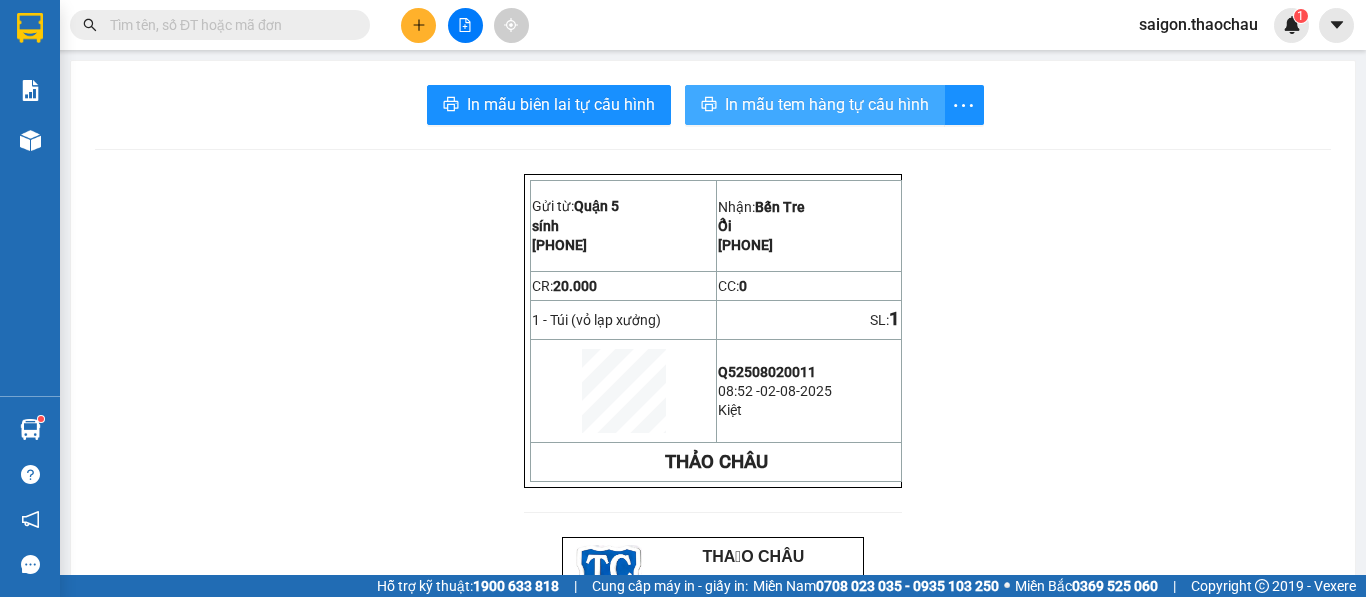 click on "In mẫu tem hàng tự cấu hình" at bounding box center [827, 104] 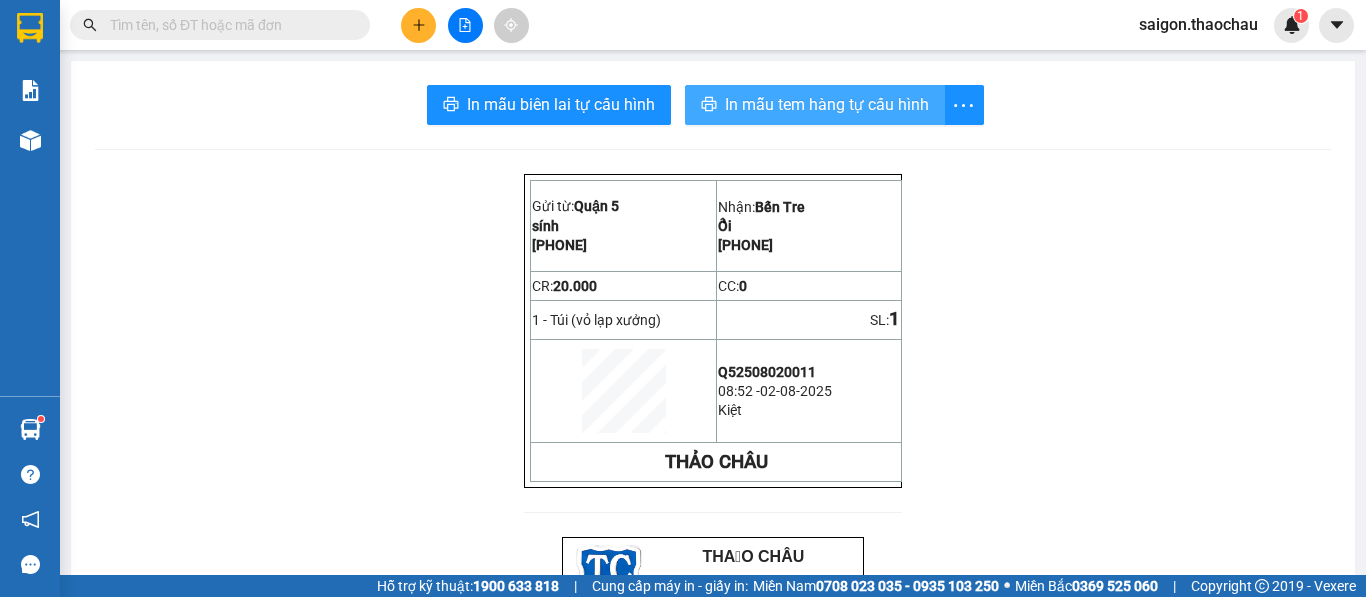 scroll, scrollTop: 0, scrollLeft: 0, axis: both 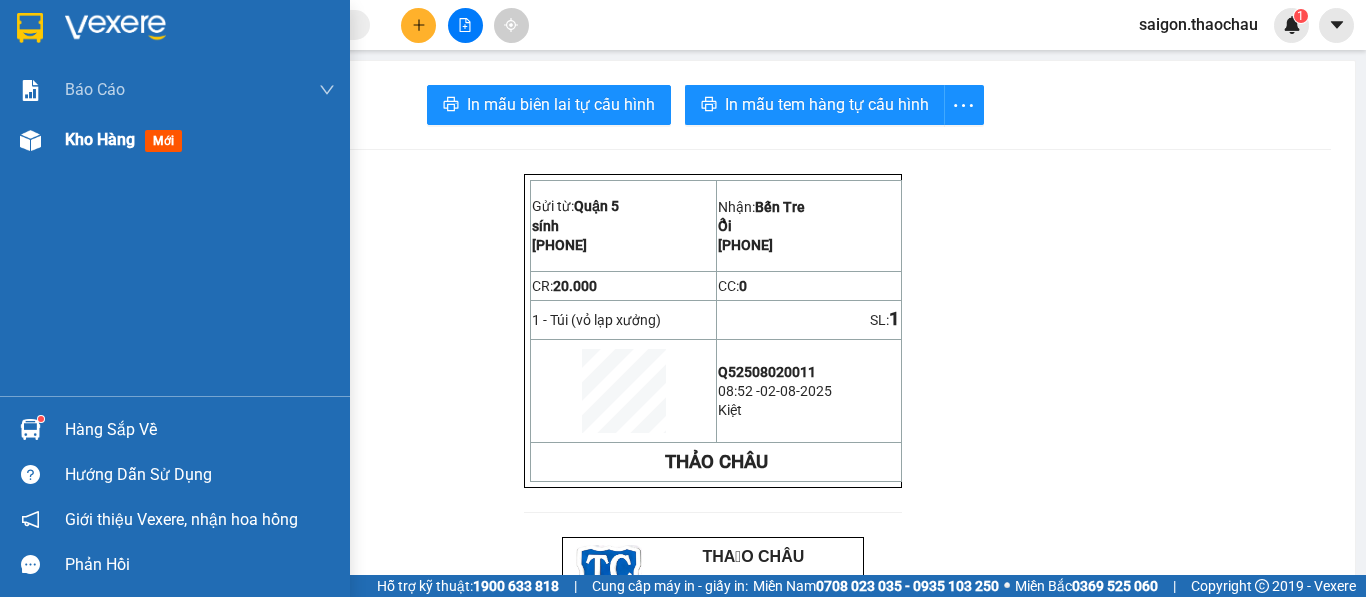 click at bounding box center [30, 140] 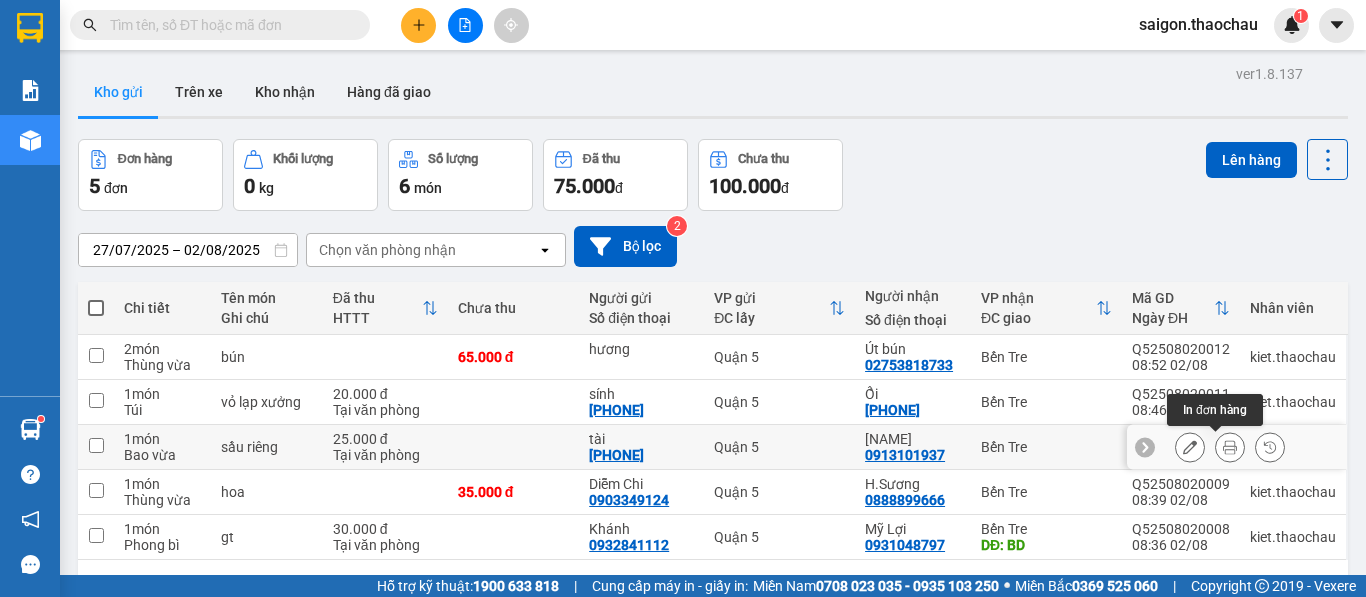 click 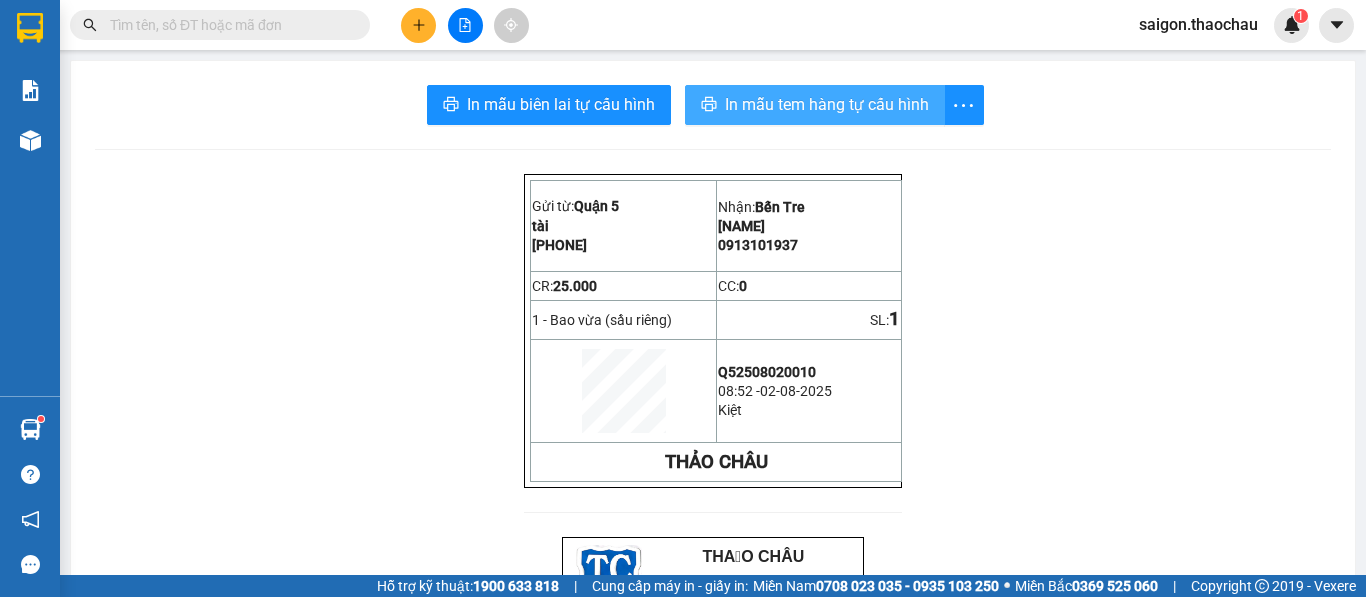 click on "In mẫu tem hàng tự cấu hình" at bounding box center (827, 104) 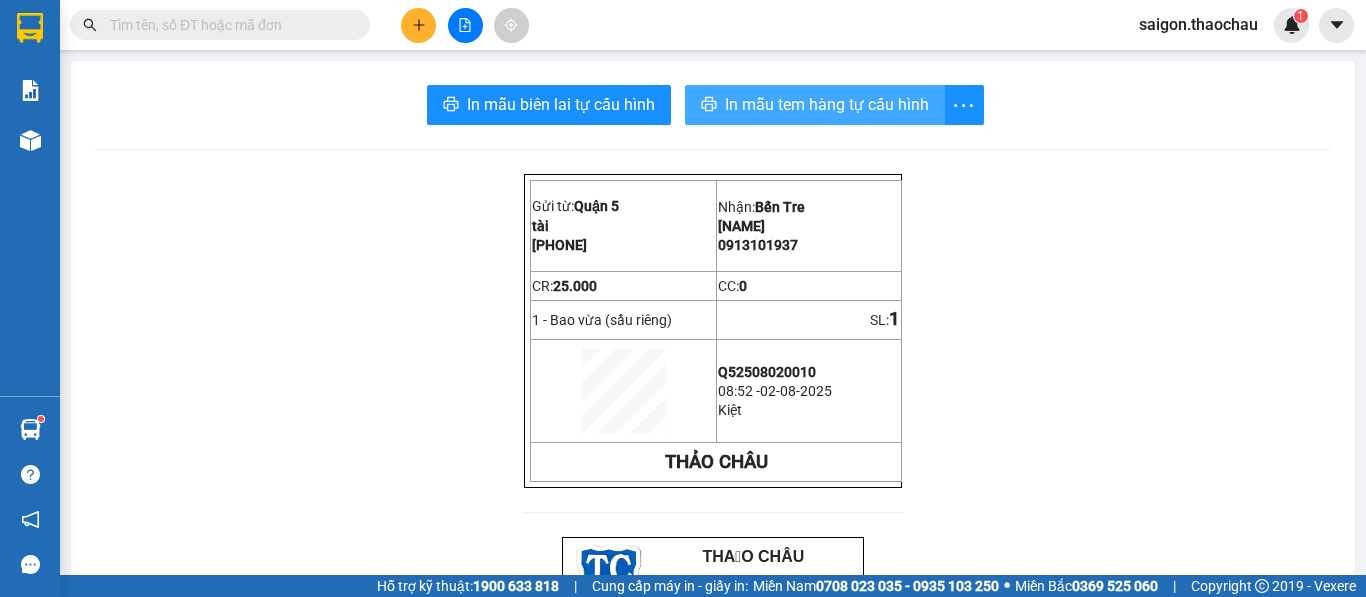scroll, scrollTop: 0, scrollLeft: 0, axis: both 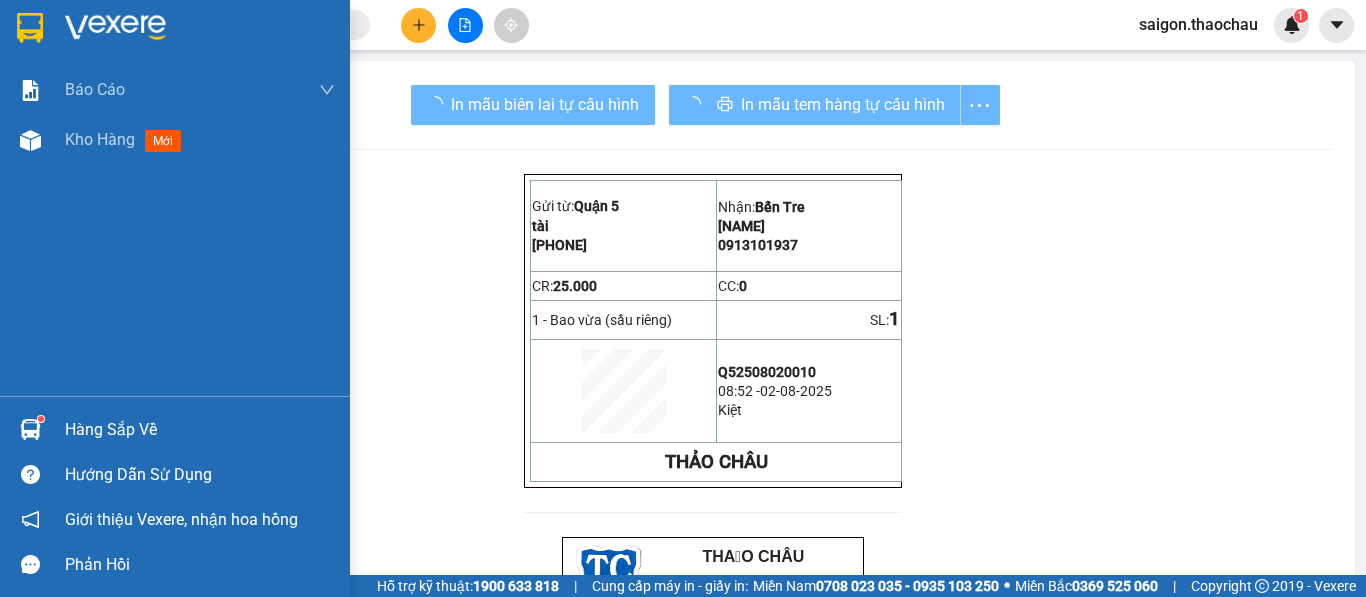 click on "Kho hàng mới" at bounding box center (200, 140) 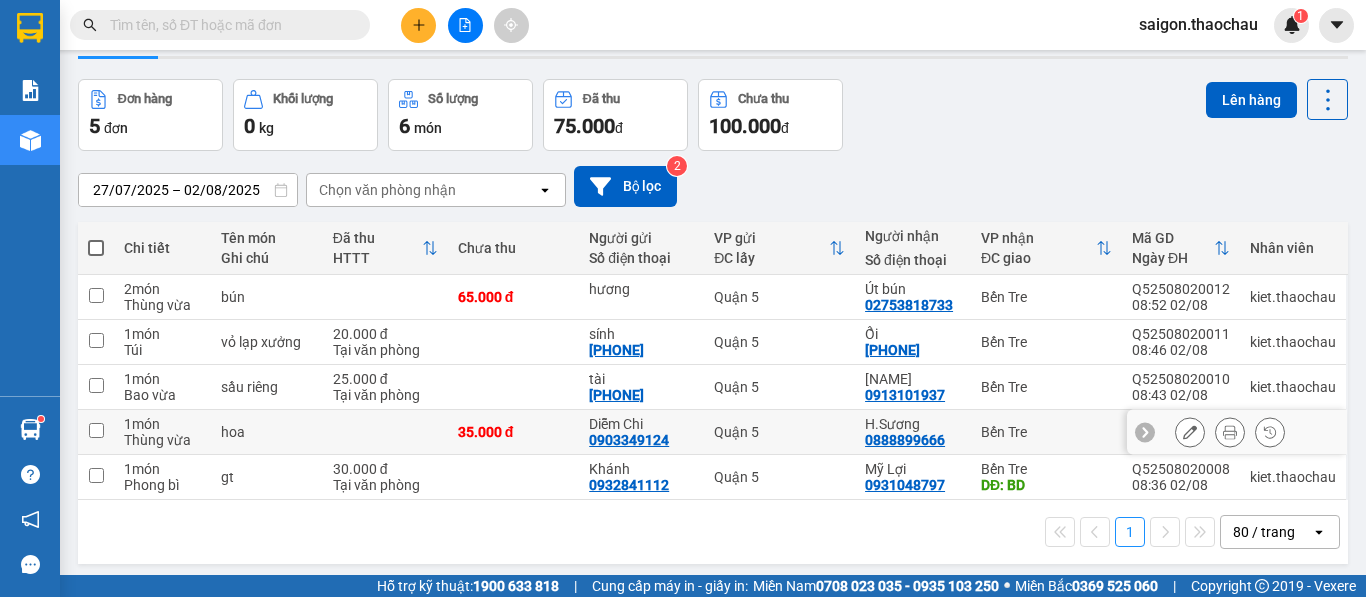 scroll, scrollTop: 92, scrollLeft: 0, axis: vertical 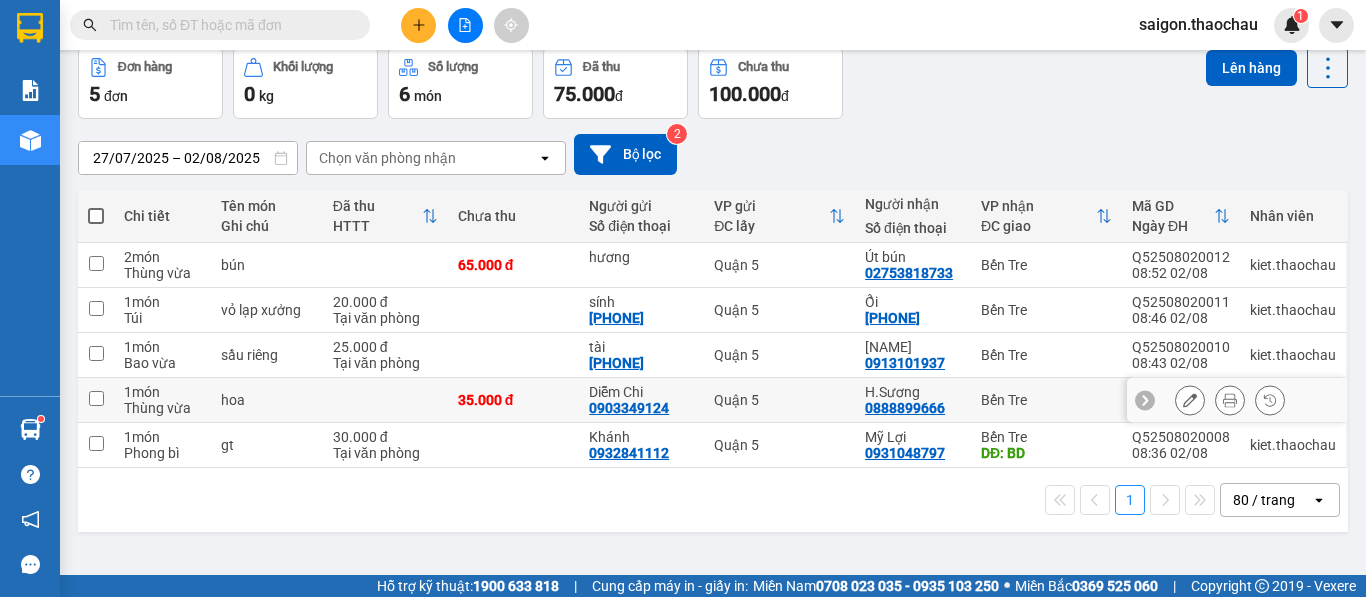 click at bounding box center (96, 398) 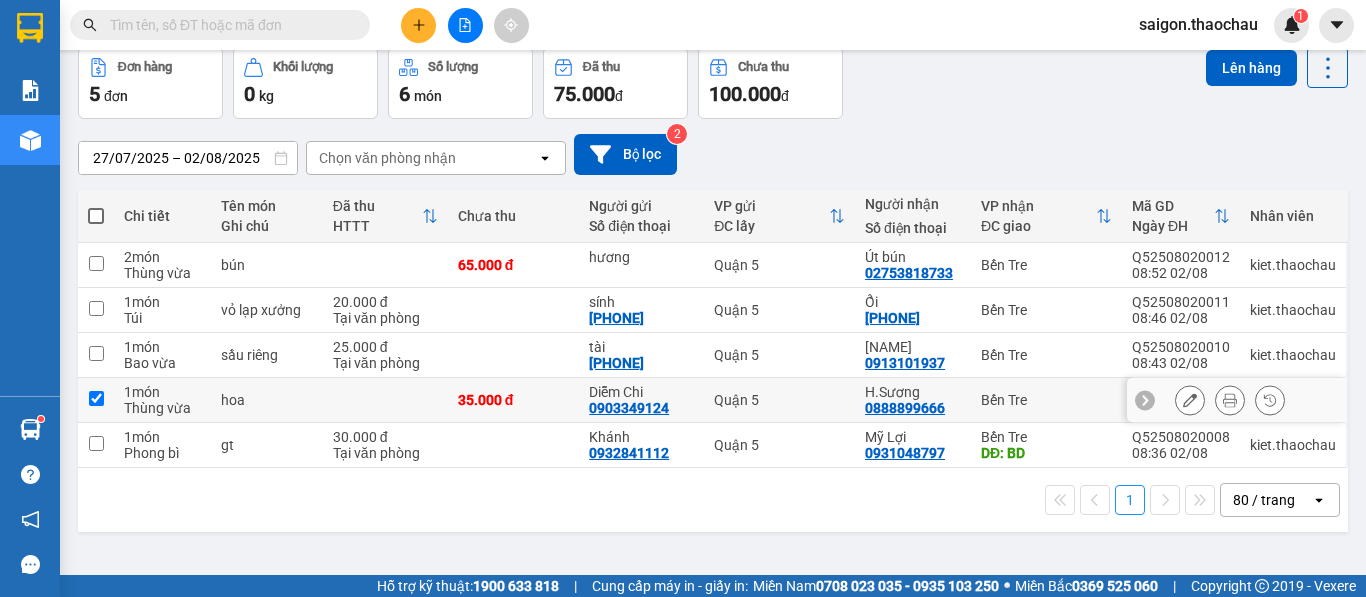 checkbox on "true" 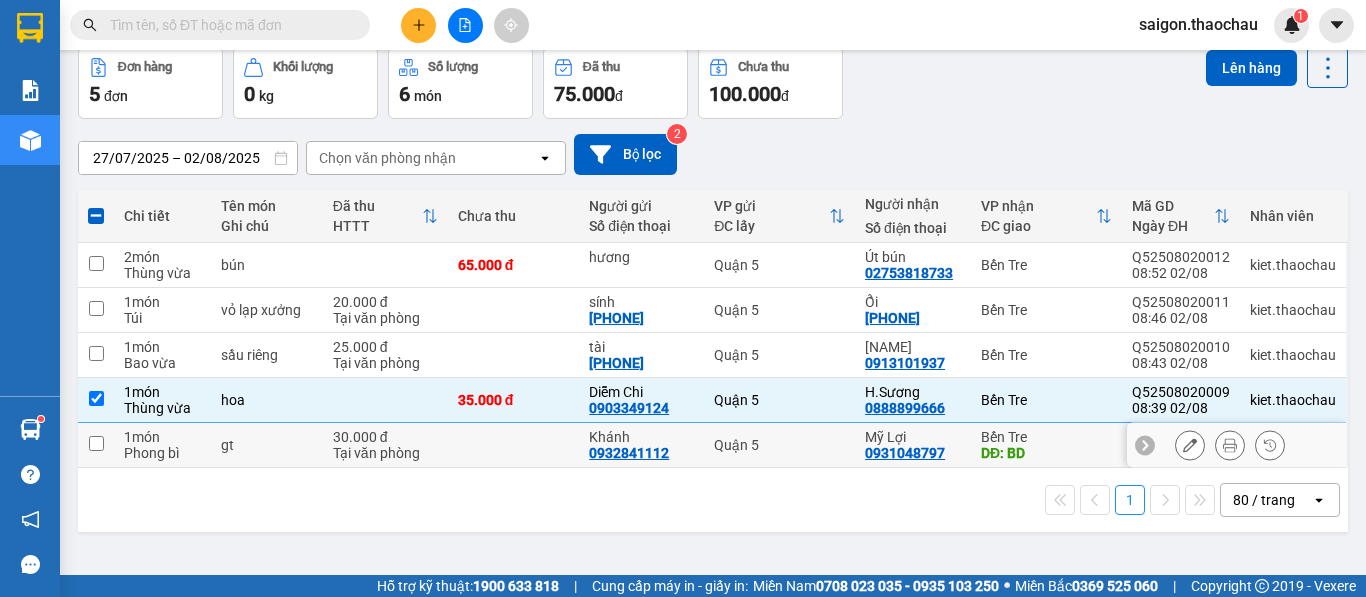 click at bounding box center (96, 443) 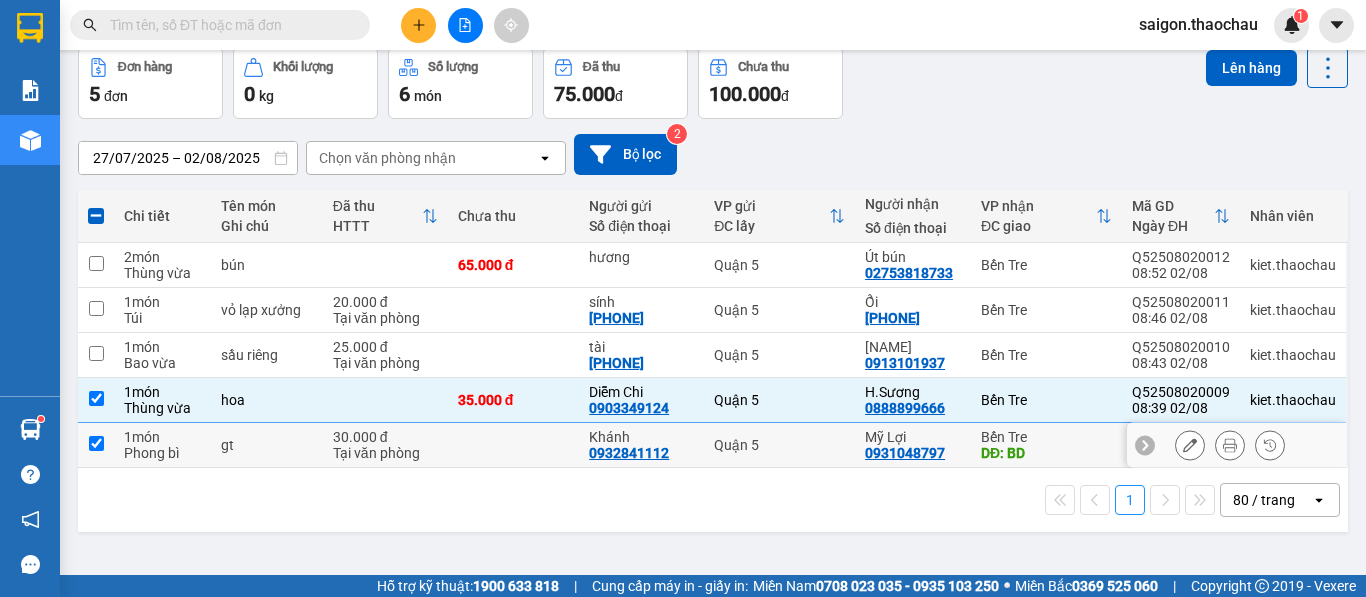 checkbox on "true" 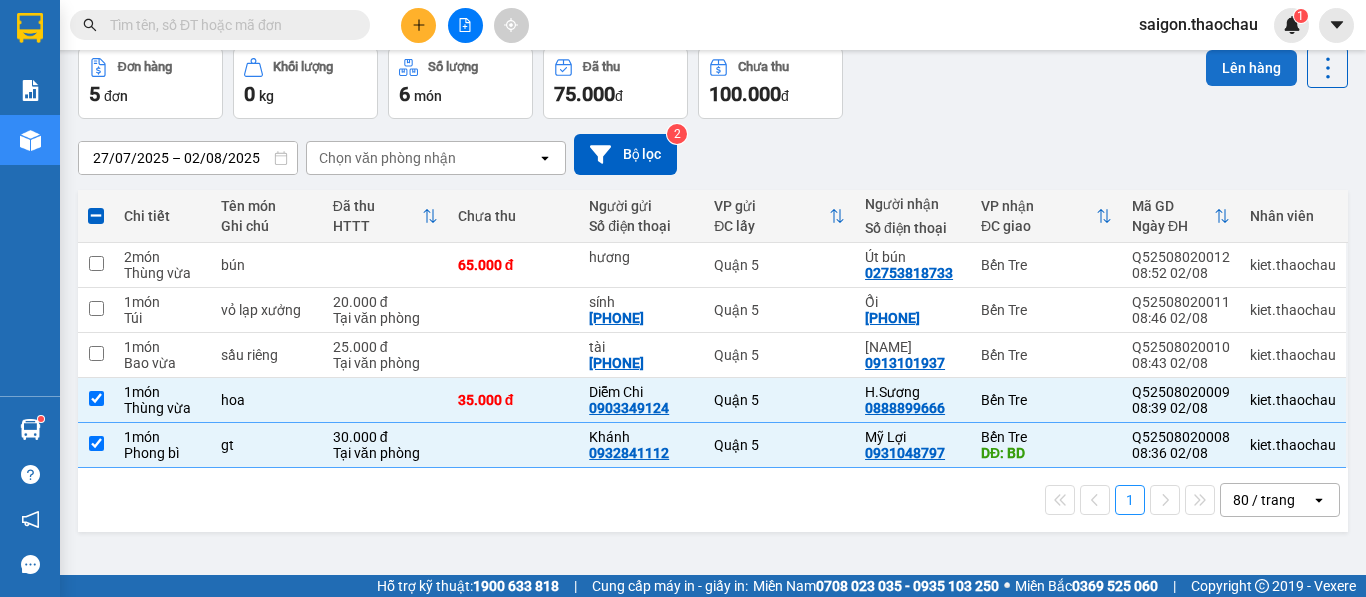 click on "Lên hàng" at bounding box center [1251, 68] 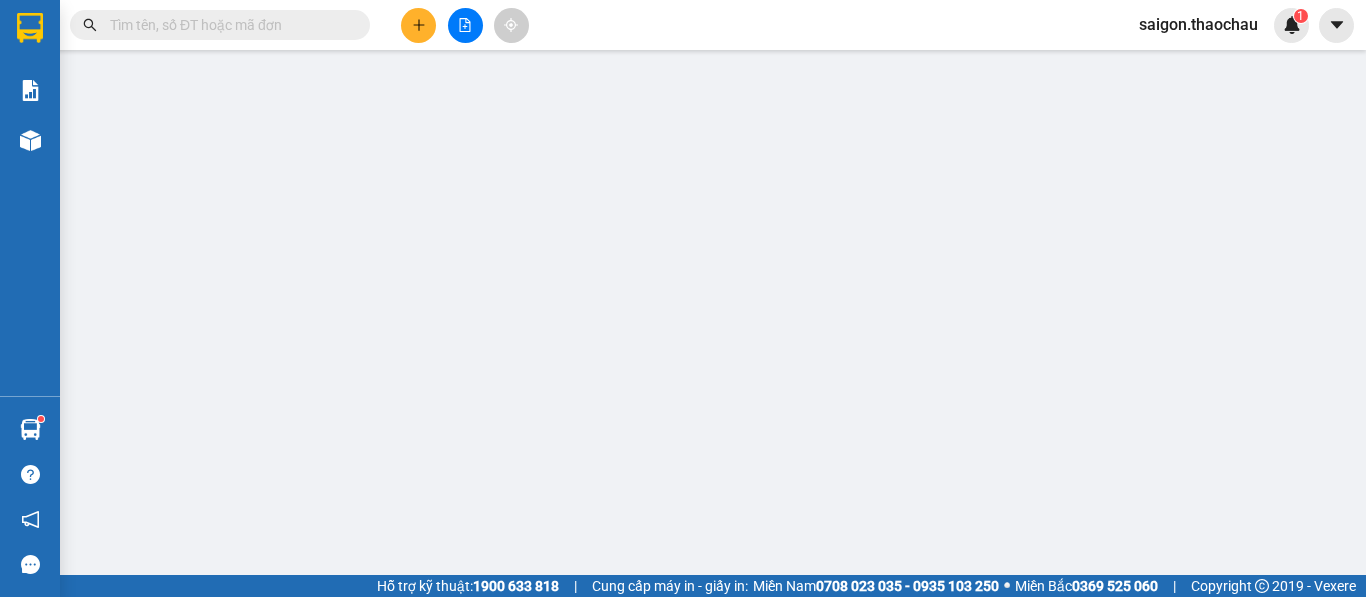 scroll, scrollTop: 0, scrollLeft: 0, axis: both 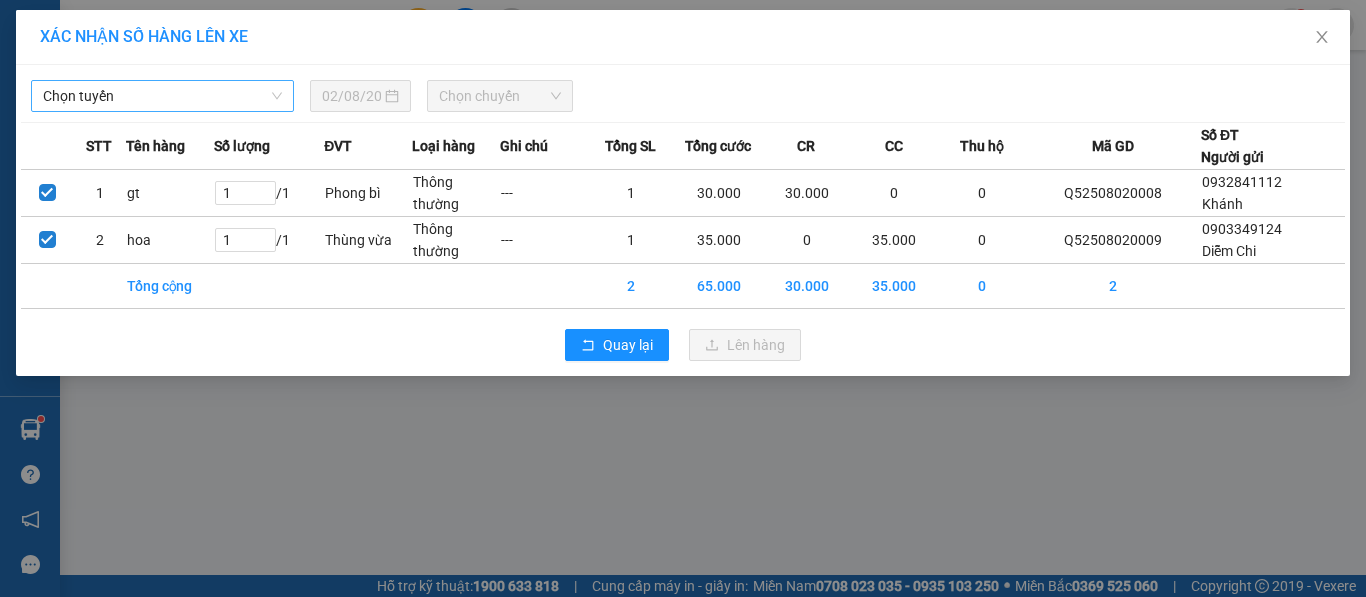 click on "Chọn tuyến" at bounding box center (162, 96) 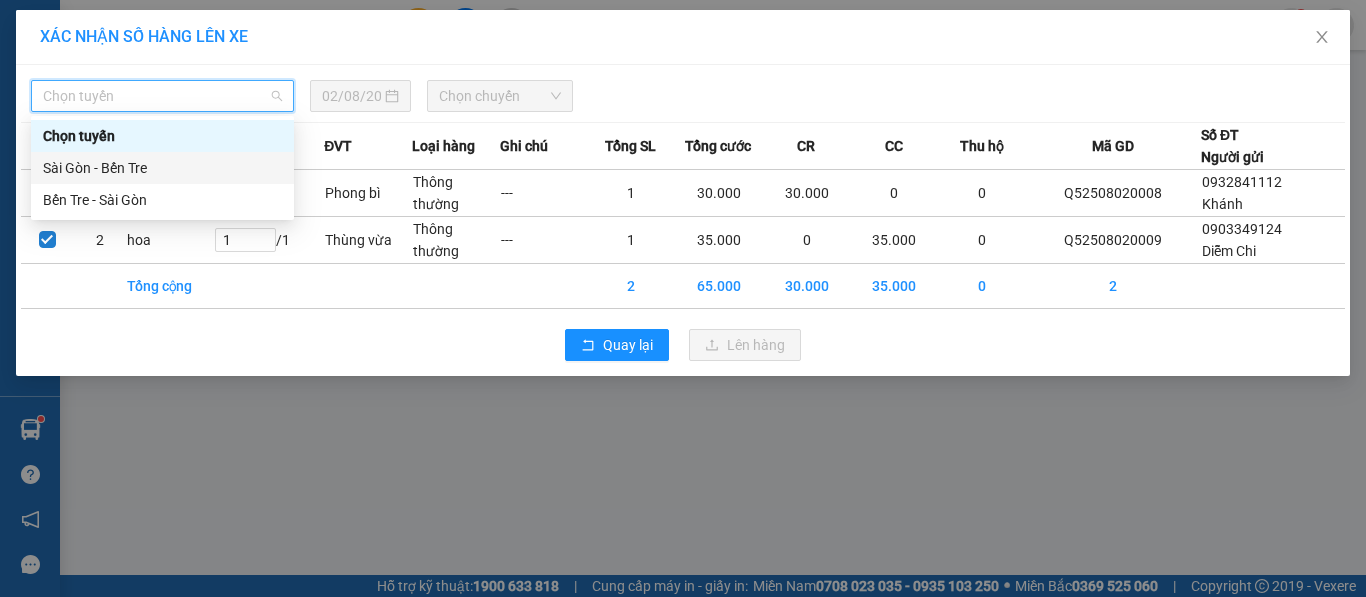 click on "Sài Gòn - Bến Tre" at bounding box center (162, 168) 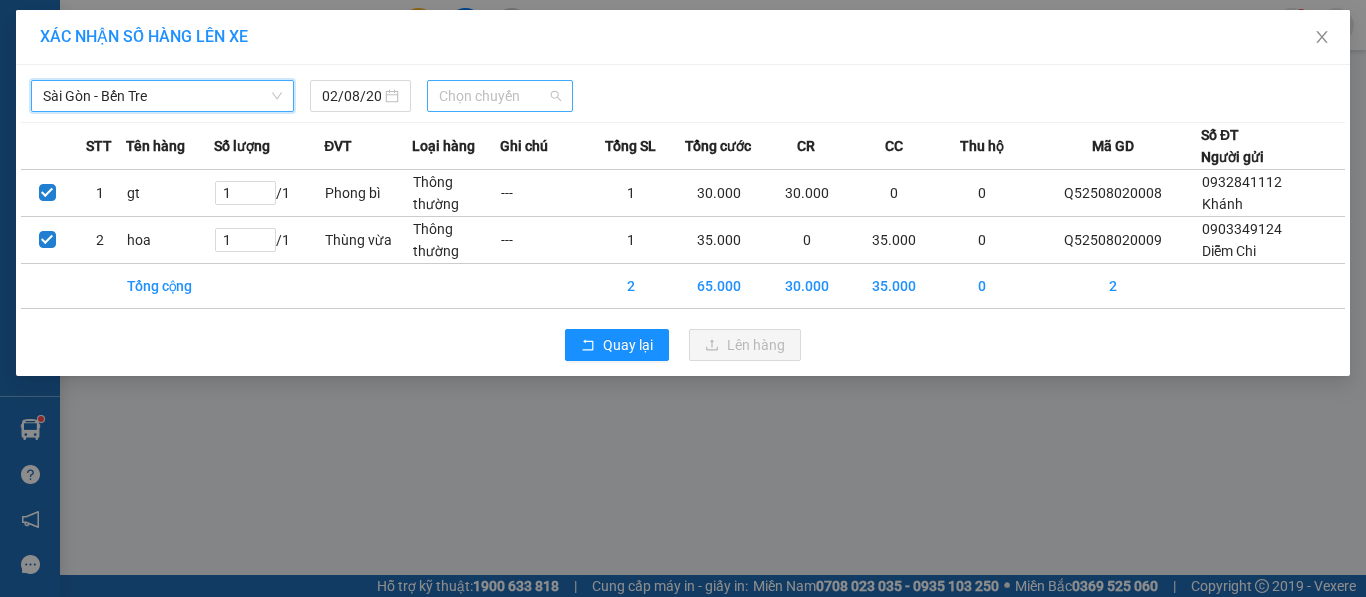 click on "Chọn chuyến" at bounding box center [500, 96] 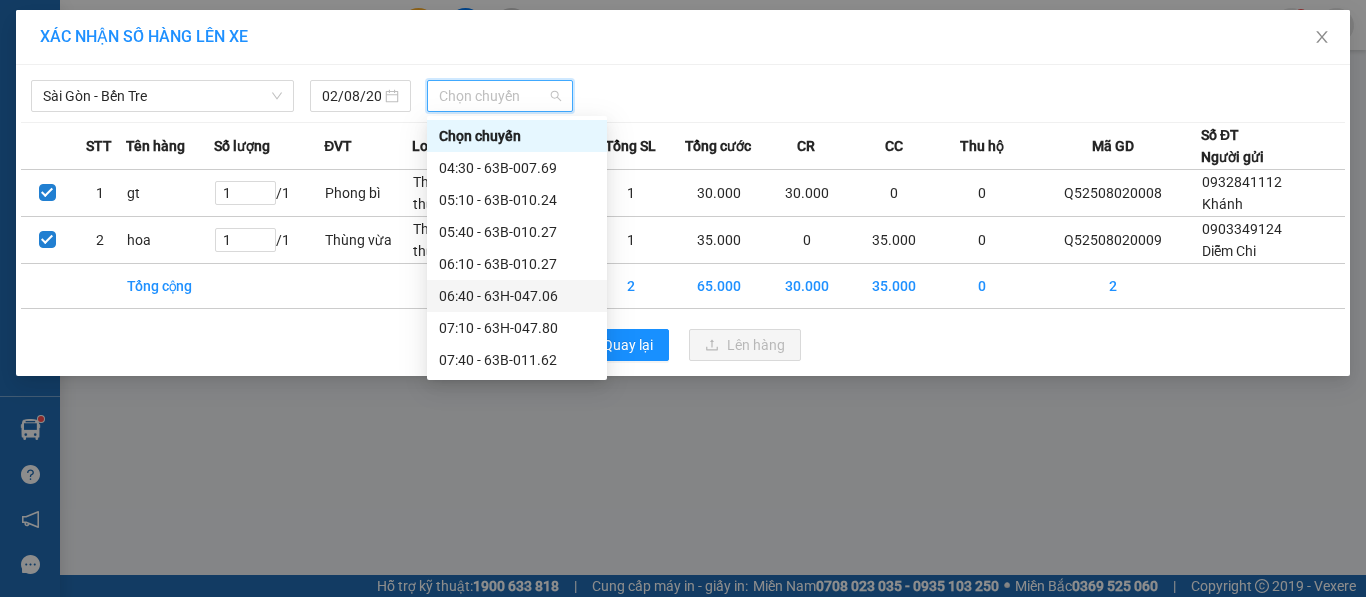 scroll, scrollTop: 100, scrollLeft: 0, axis: vertical 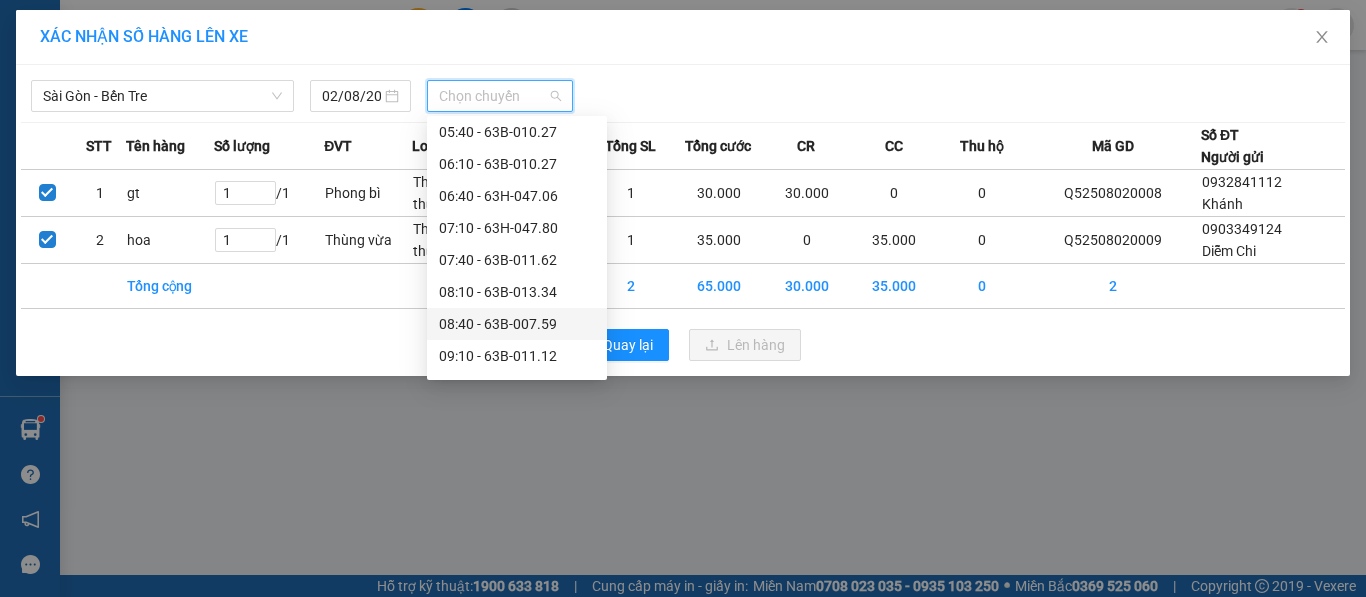 click on "08:40     - [ORDER_ID]" at bounding box center [517, 324] 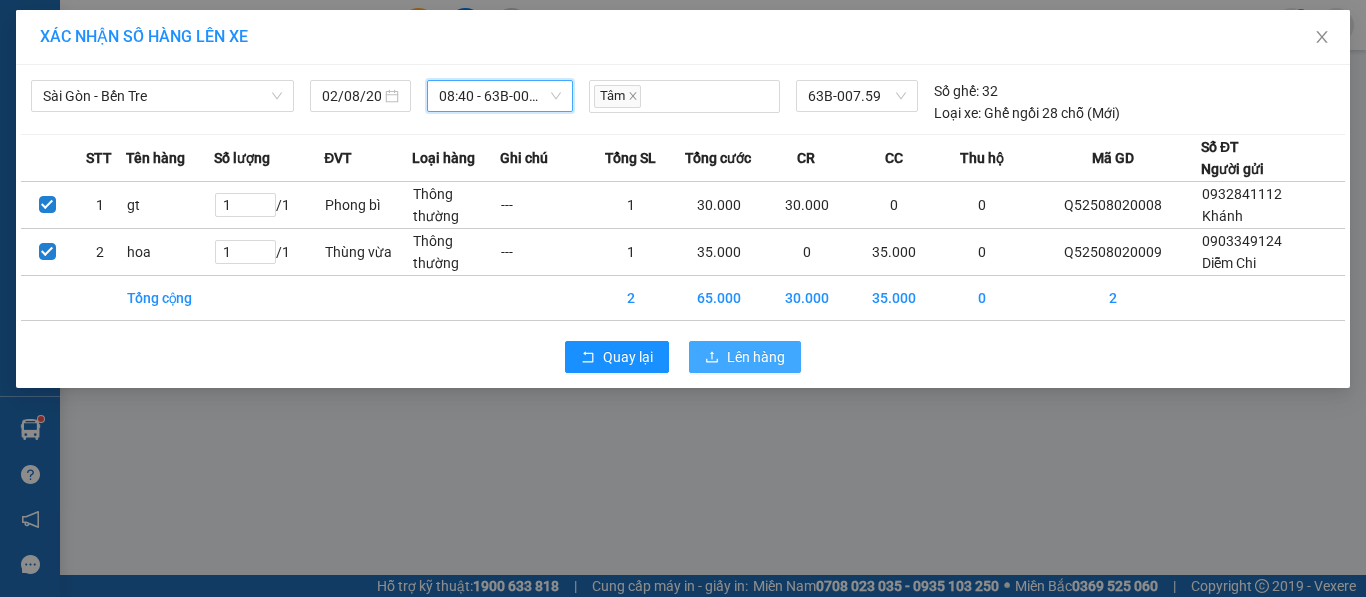 click on "Lên hàng" at bounding box center [745, 357] 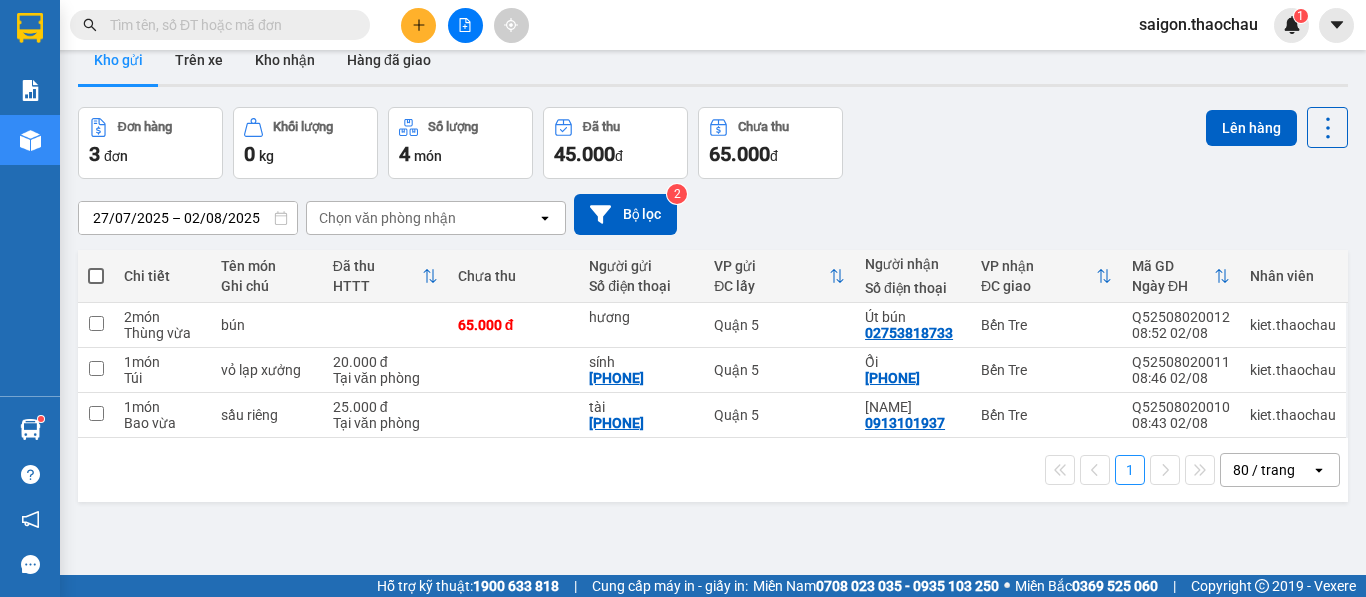 scroll, scrollTop: 0, scrollLeft: 0, axis: both 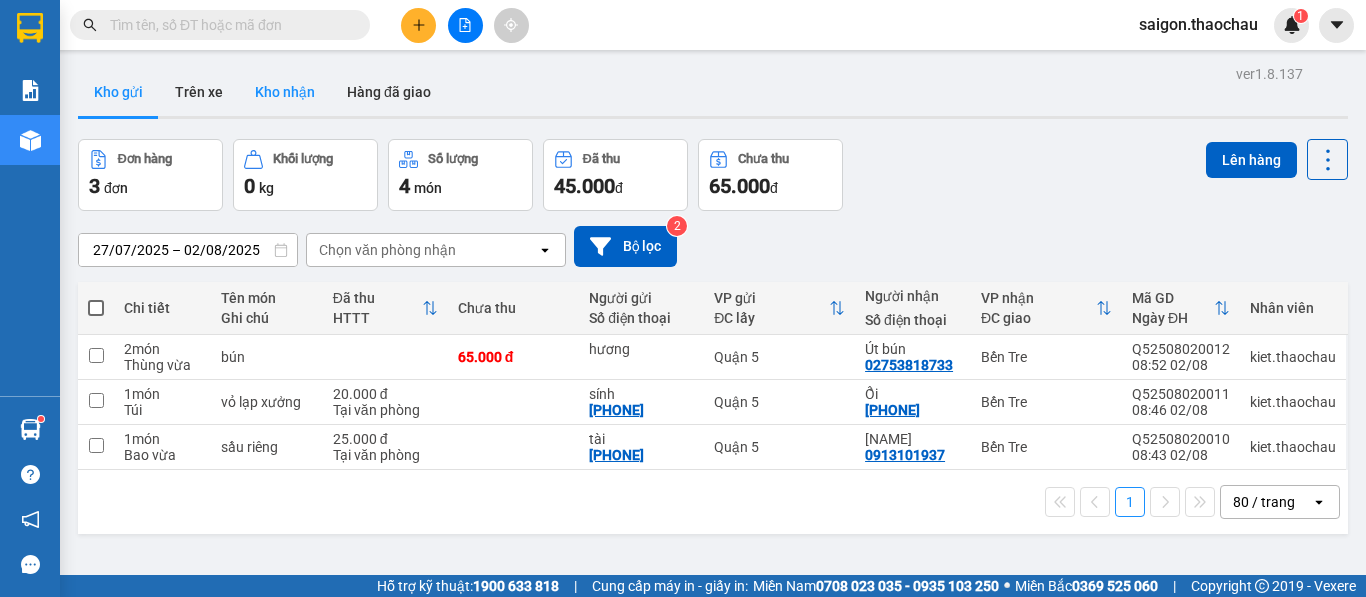 click on "Kho nhận" at bounding box center [285, 92] 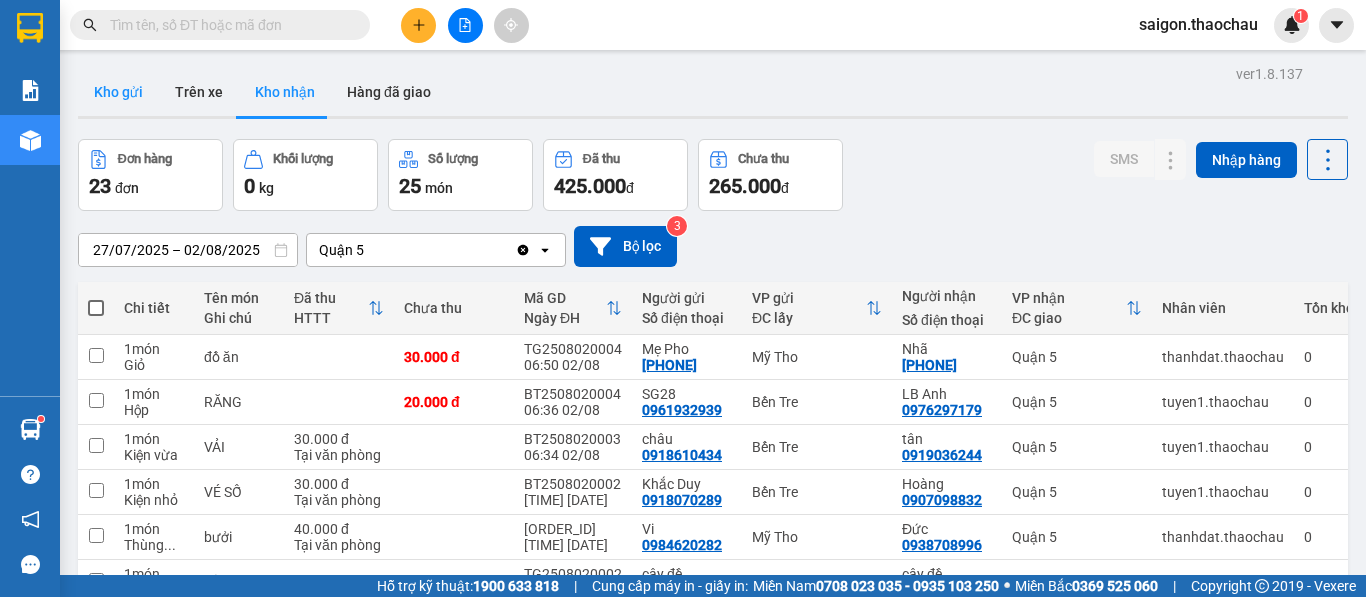 click on "Kho gửi" at bounding box center (118, 92) 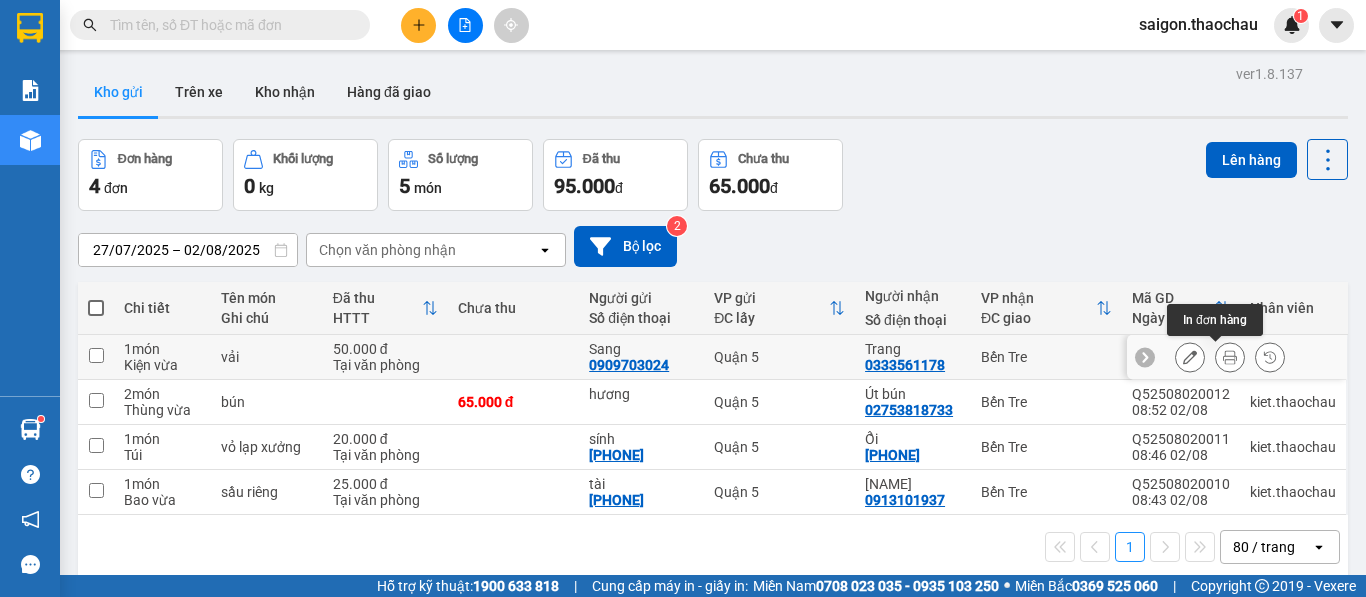 click at bounding box center (1230, 357) 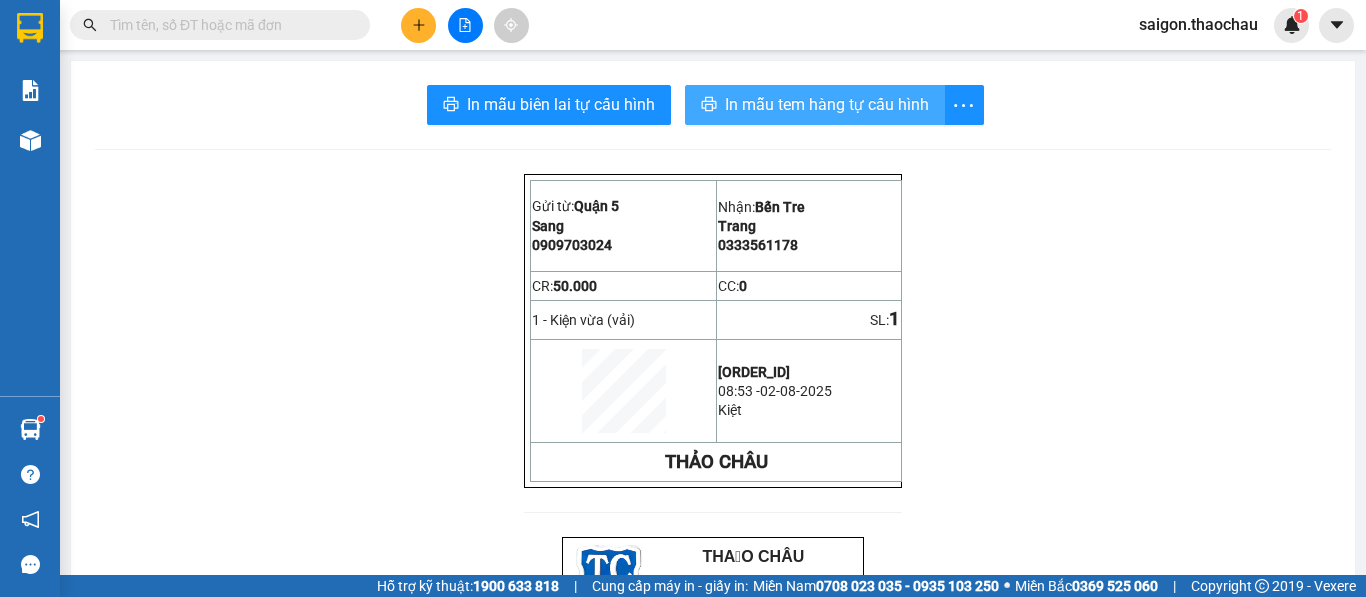 click on "In mẫu tem hàng tự cấu hình" at bounding box center (827, 104) 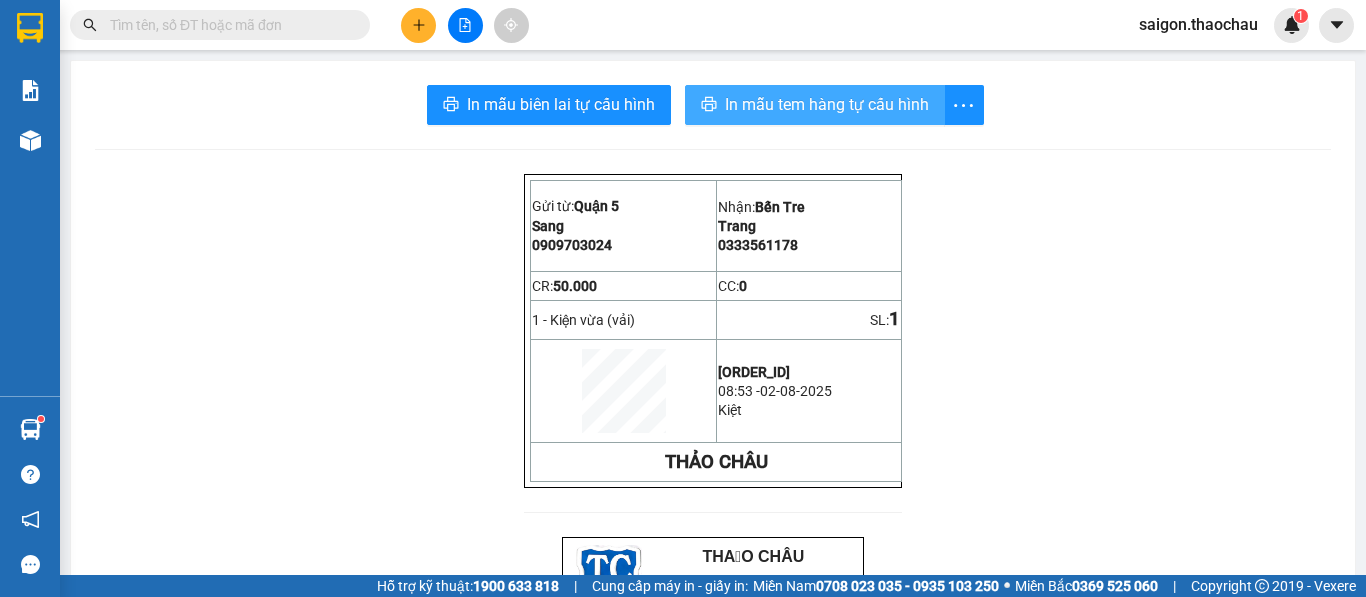 scroll, scrollTop: 0, scrollLeft: 0, axis: both 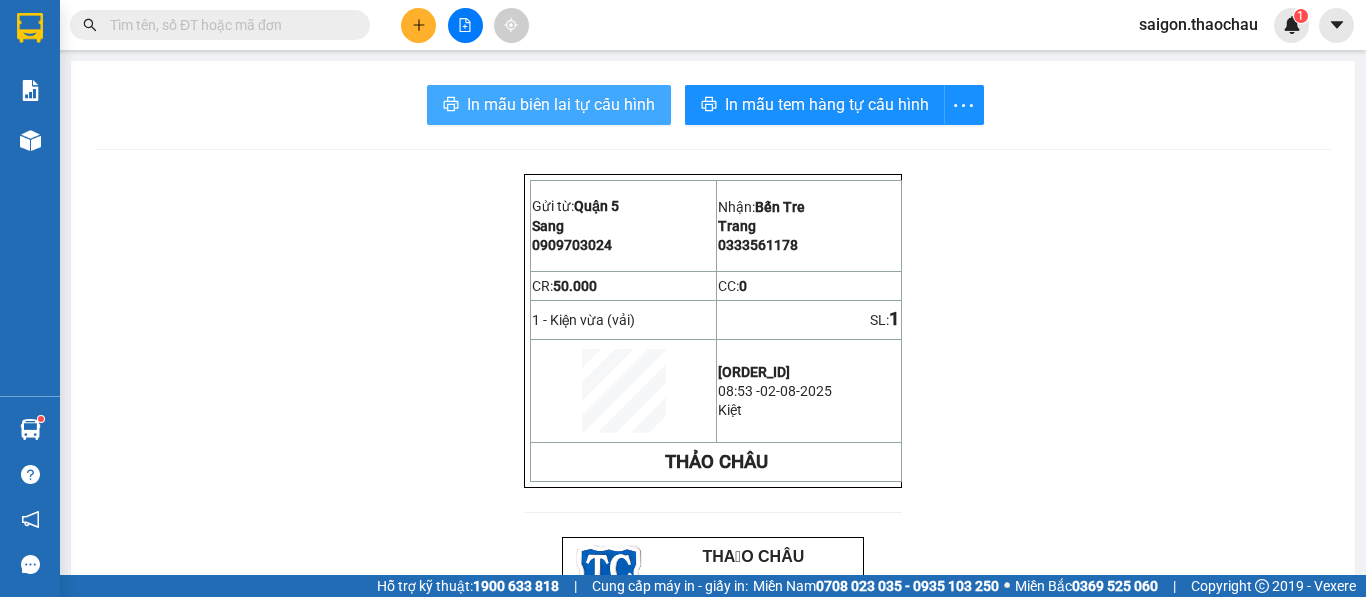 click on "In mẫu biên lai tự cấu hình" at bounding box center [561, 104] 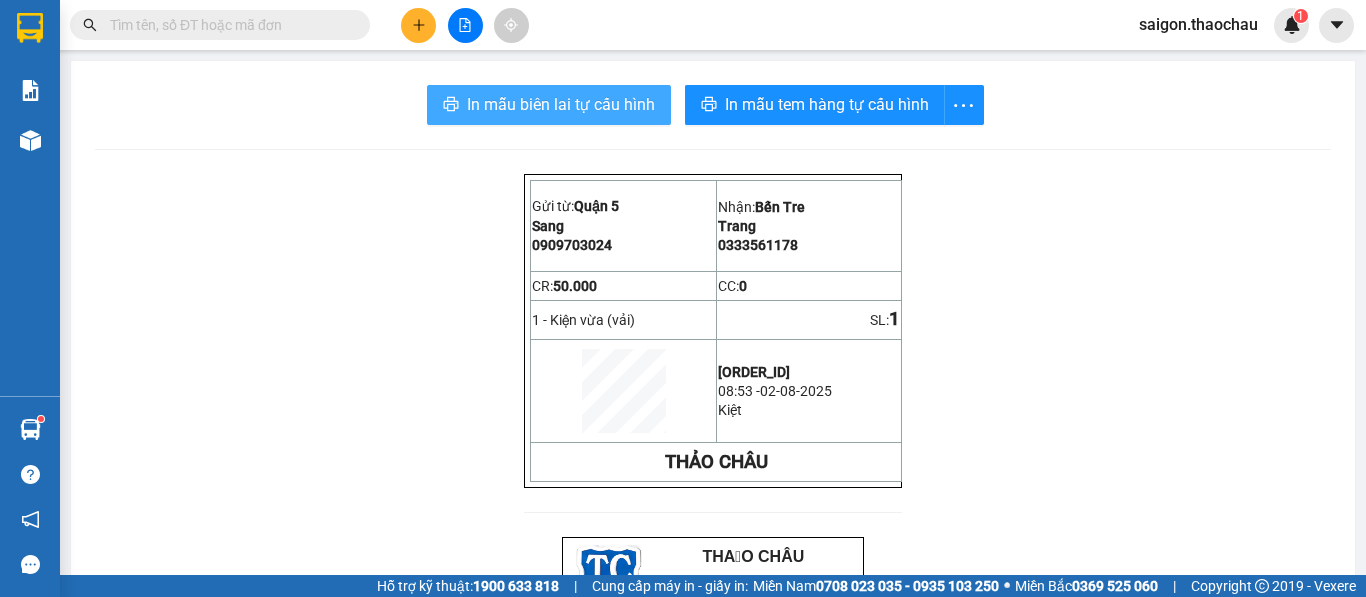 scroll, scrollTop: 0, scrollLeft: 0, axis: both 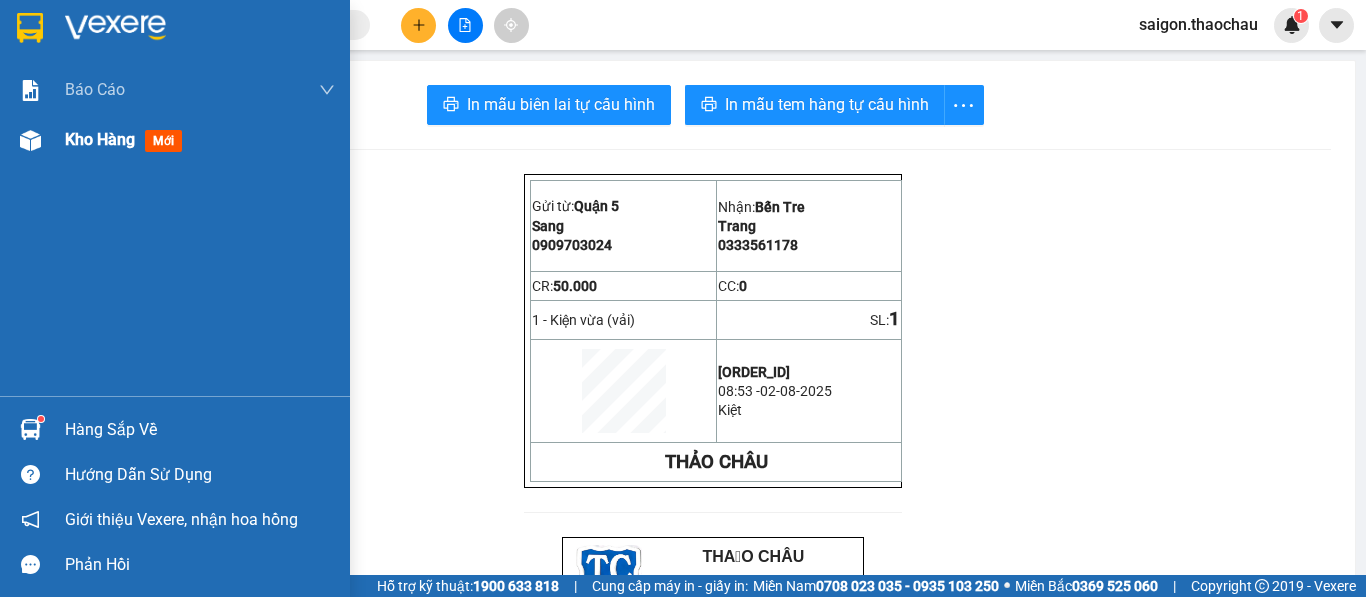 click on "Kho hàng" at bounding box center (100, 139) 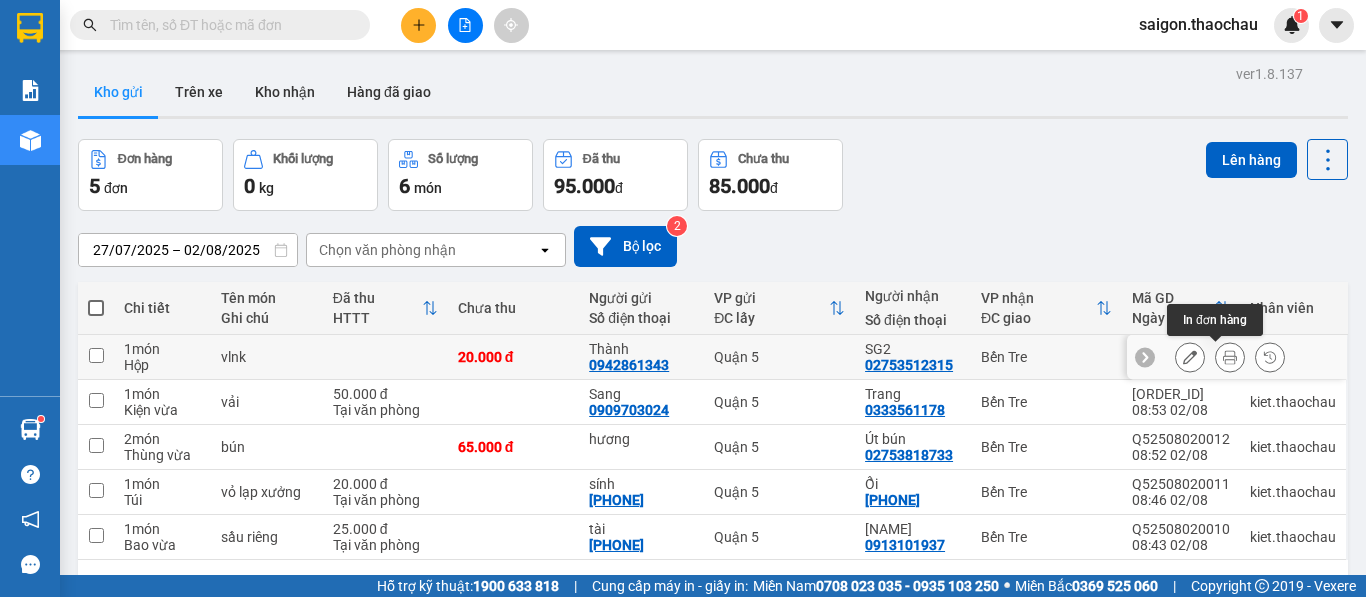 click 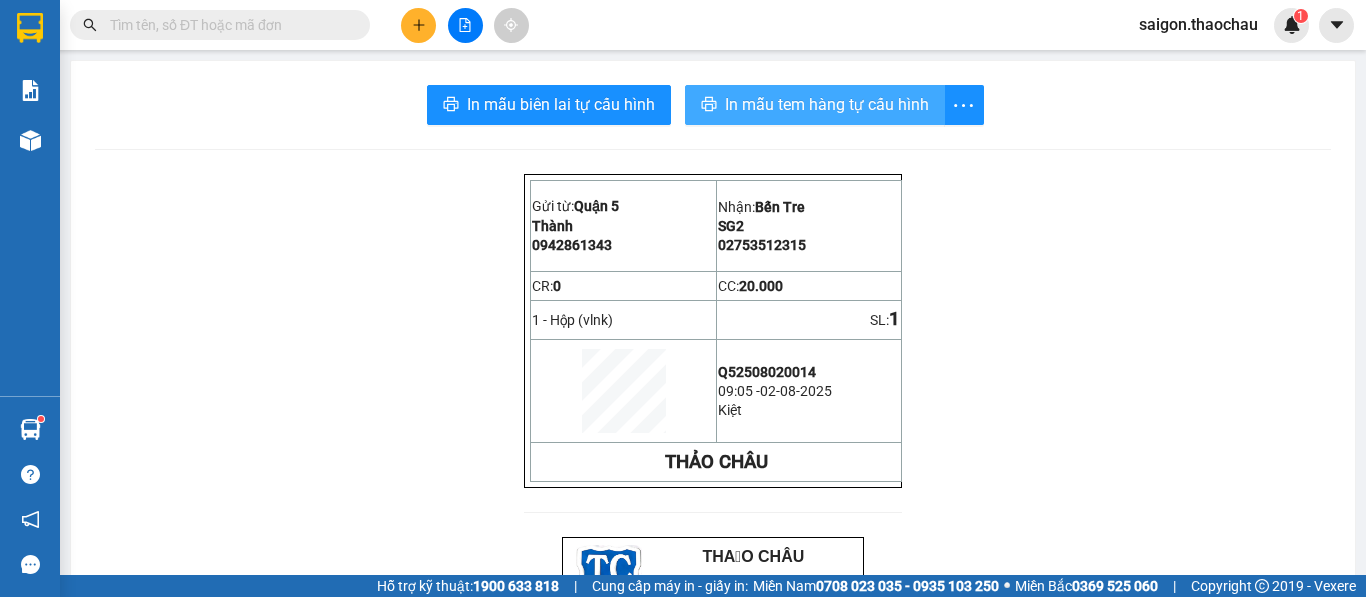 click on "In mẫu tem hàng tự cấu hình" at bounding box center [827, 104] 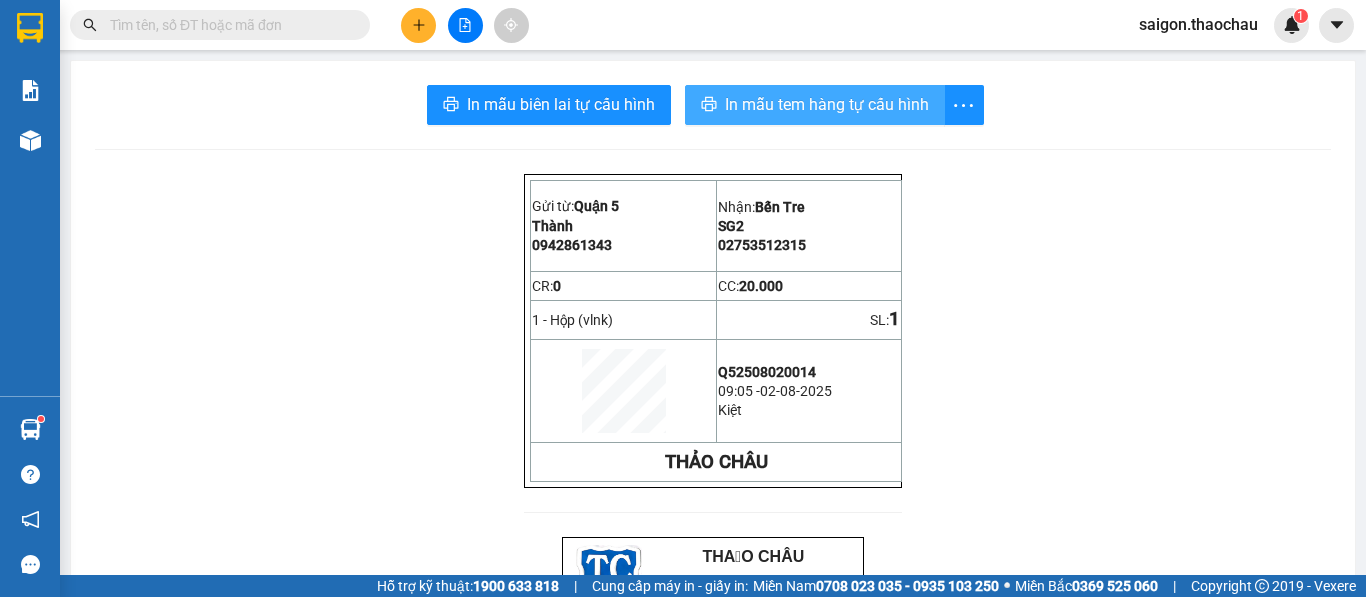 scroll, scrollTop: 0, scrollLeft: 0, axis: both 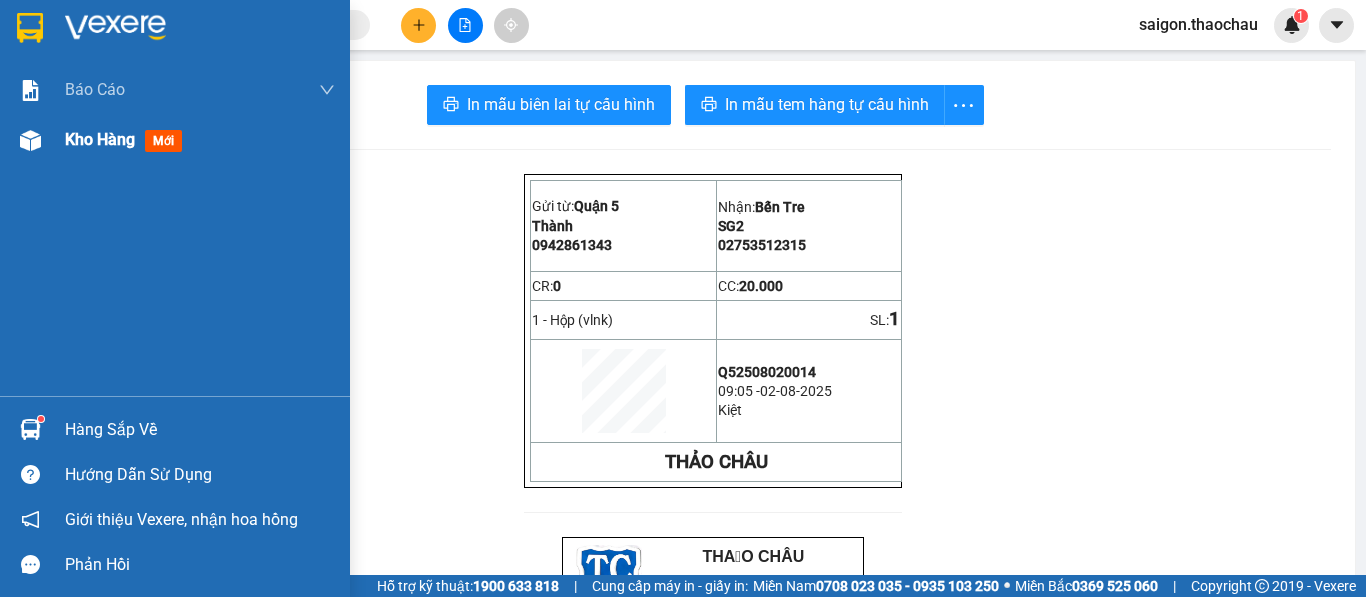 click on "Kho hàng" at bounding box center [100, 139] 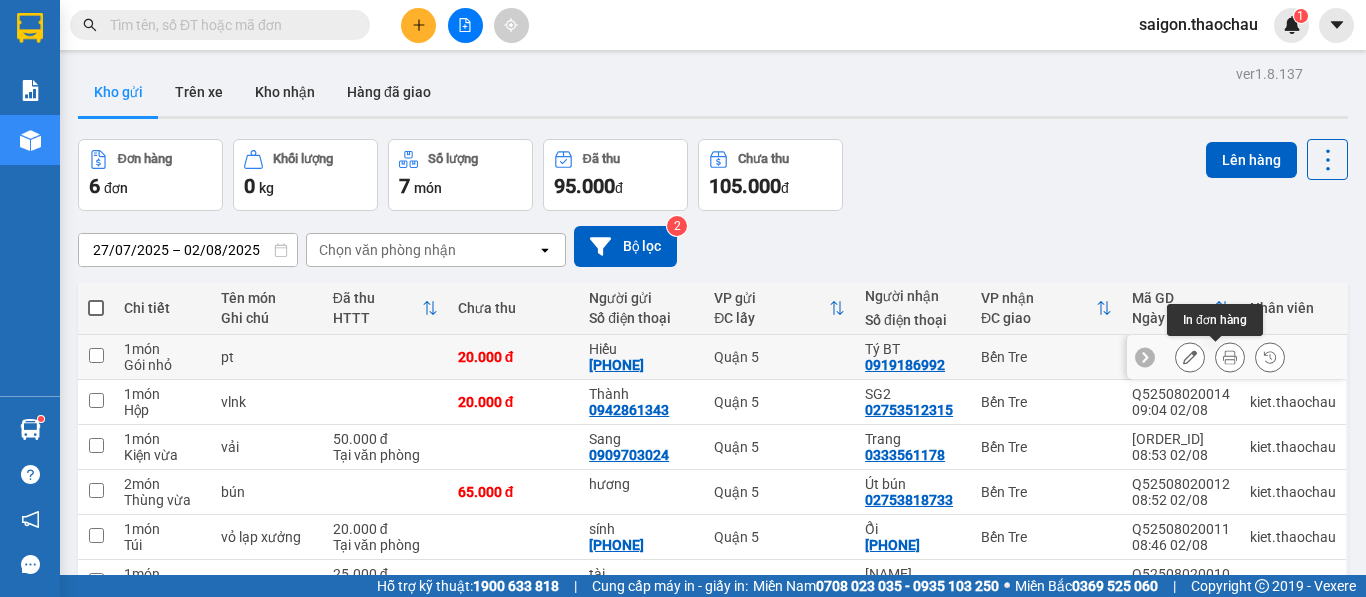 click 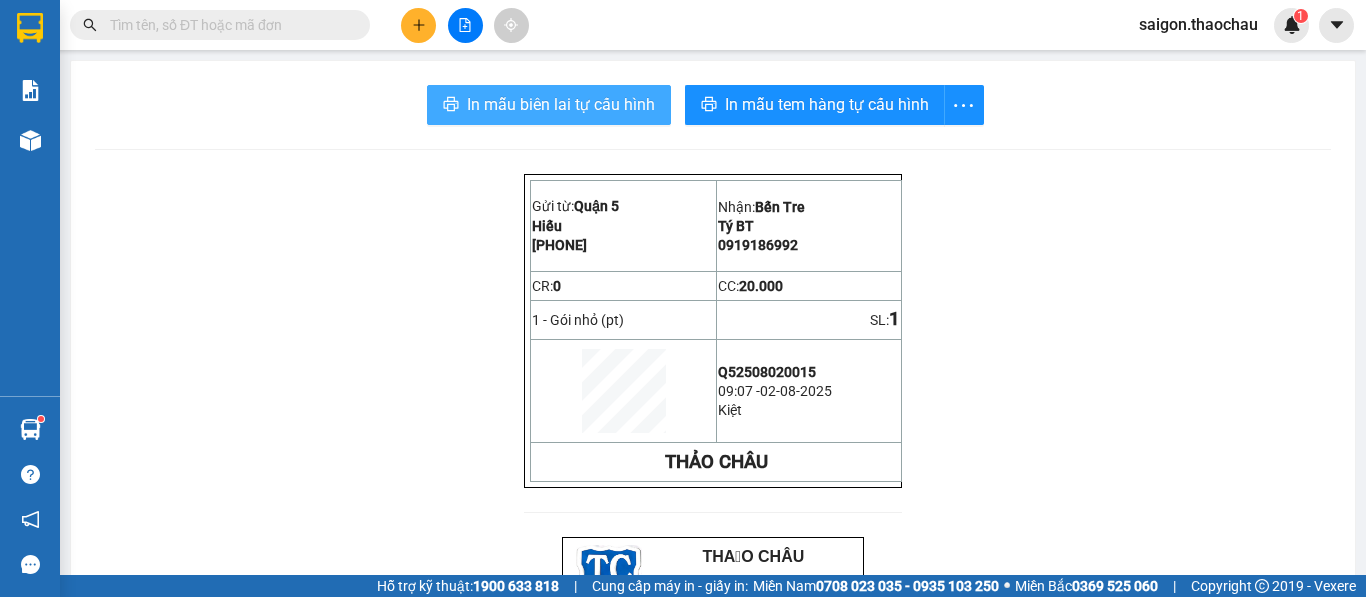 click on "In mẫu biên lai tự cấu hình" at bounding box center (561, 104) 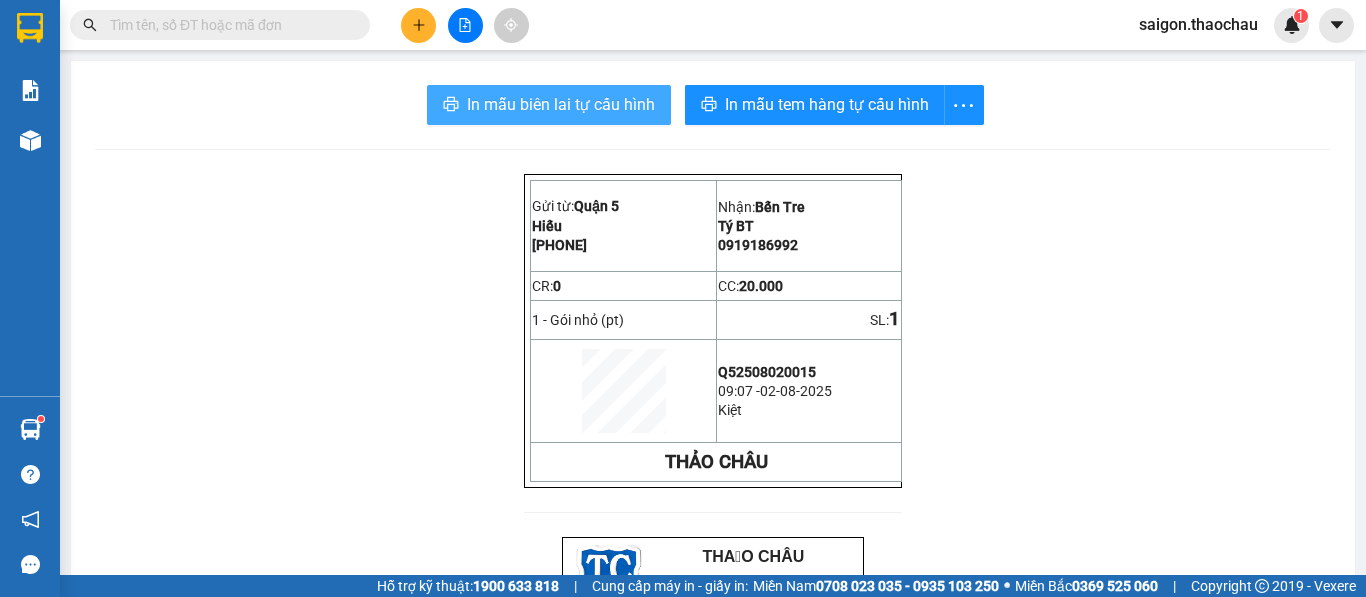 scroll, scrollTop: 0, scrollLeft: 0, axis: both 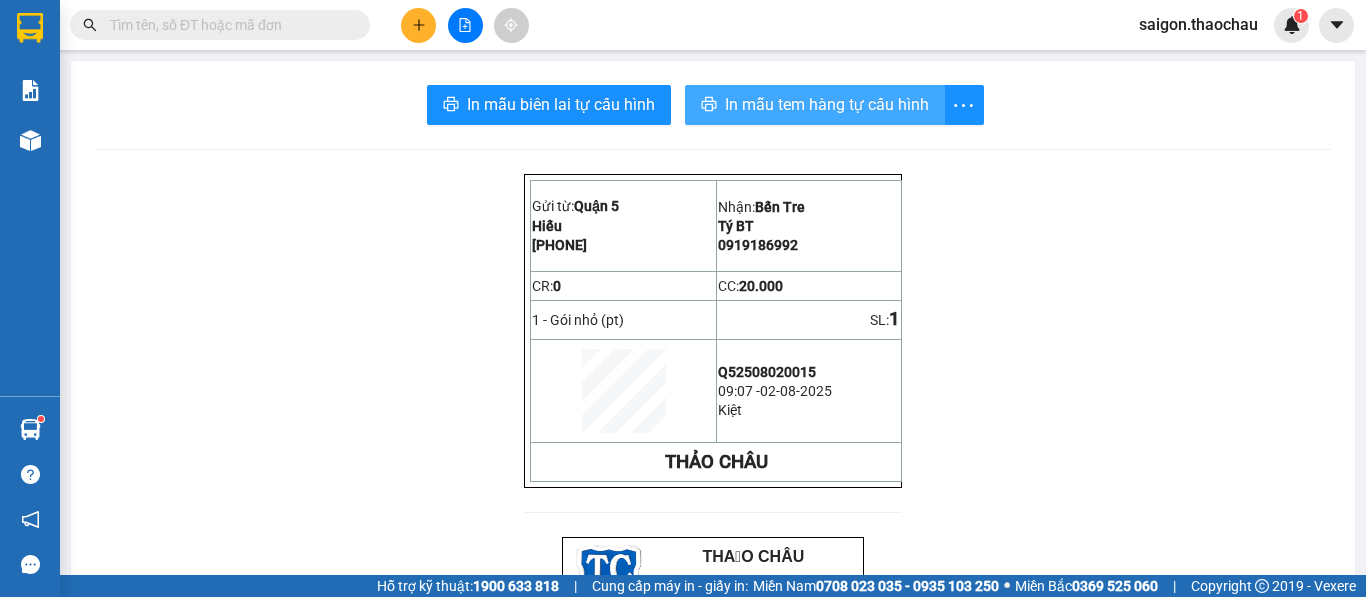 click on "In mẫu tem hàng tự cấu hình" at bounding box center (815, 105) 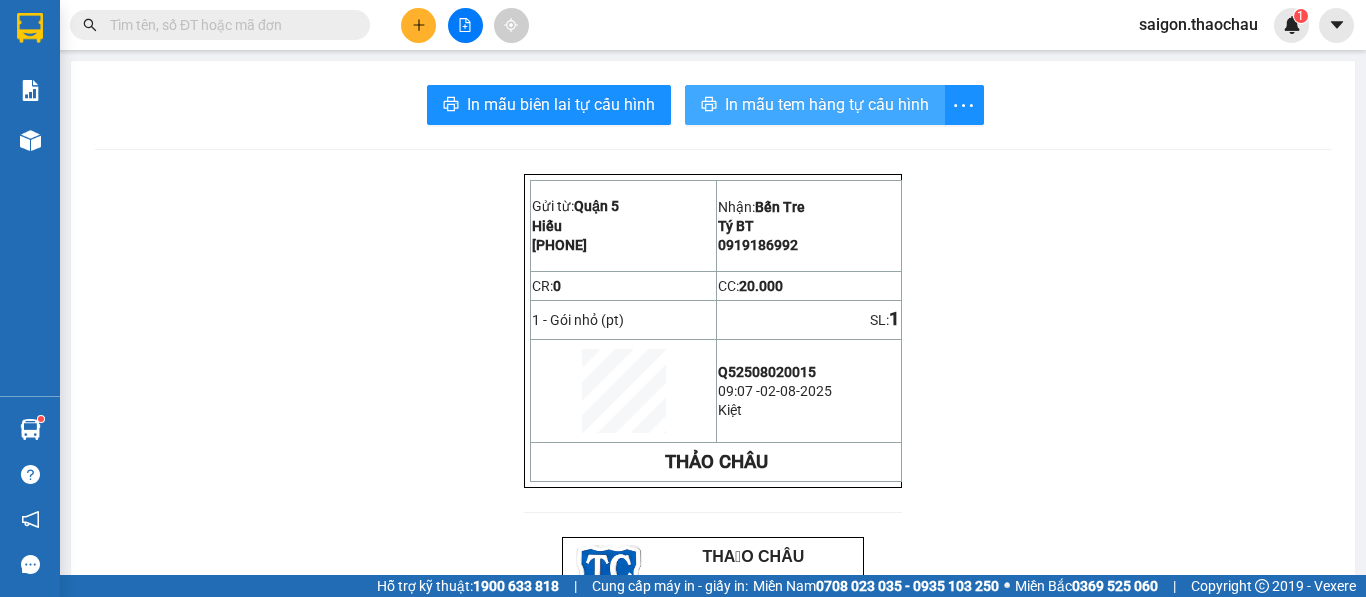 scroll, scrollTop: 0, scrollLeft: 0, axis: both 